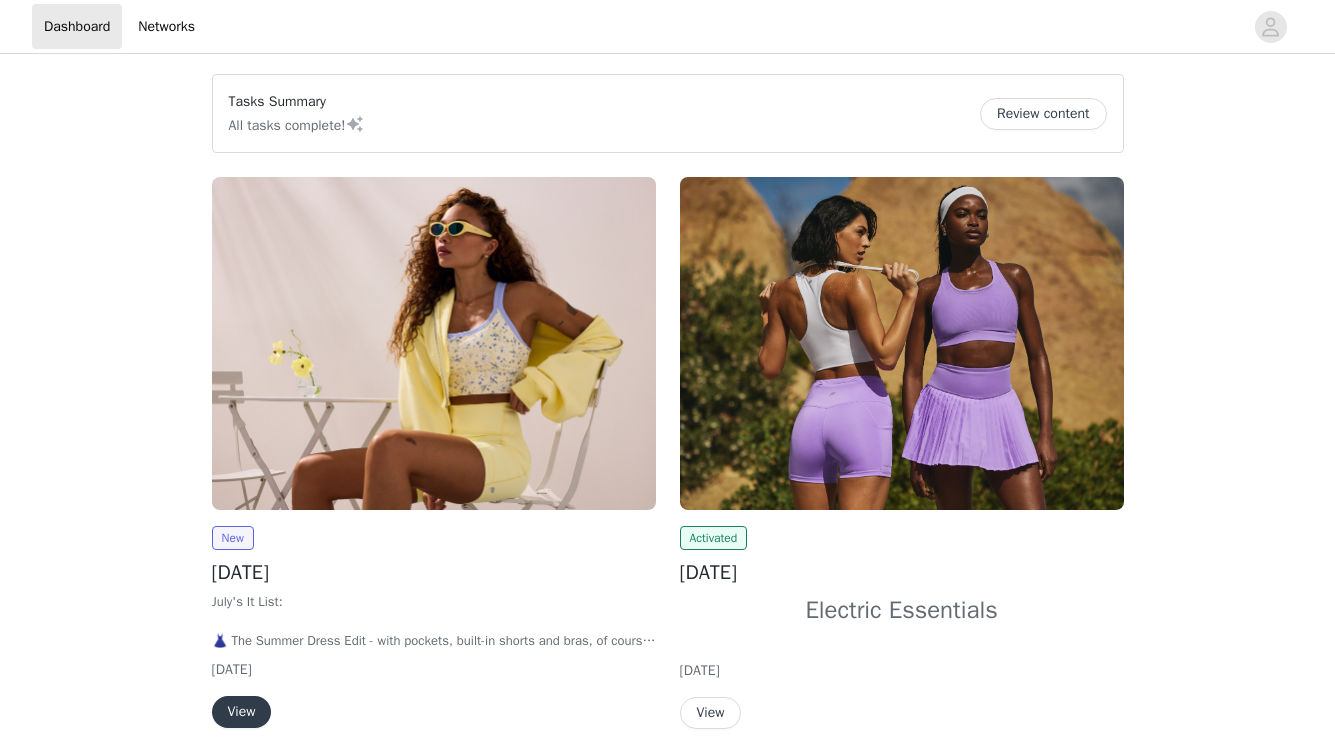 scroll, scrollTop: 0, scrollLeft: 0, axis: both 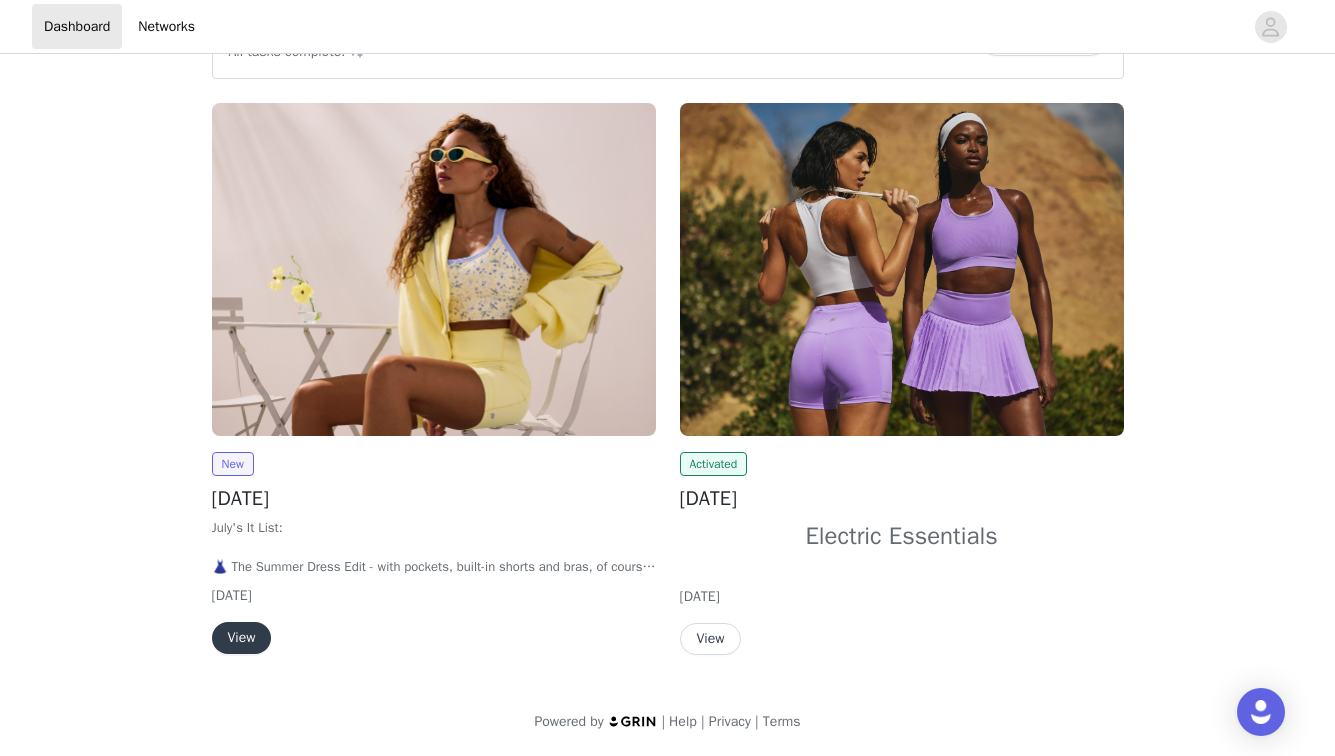 click on "View" at bounding box center (242, 638) 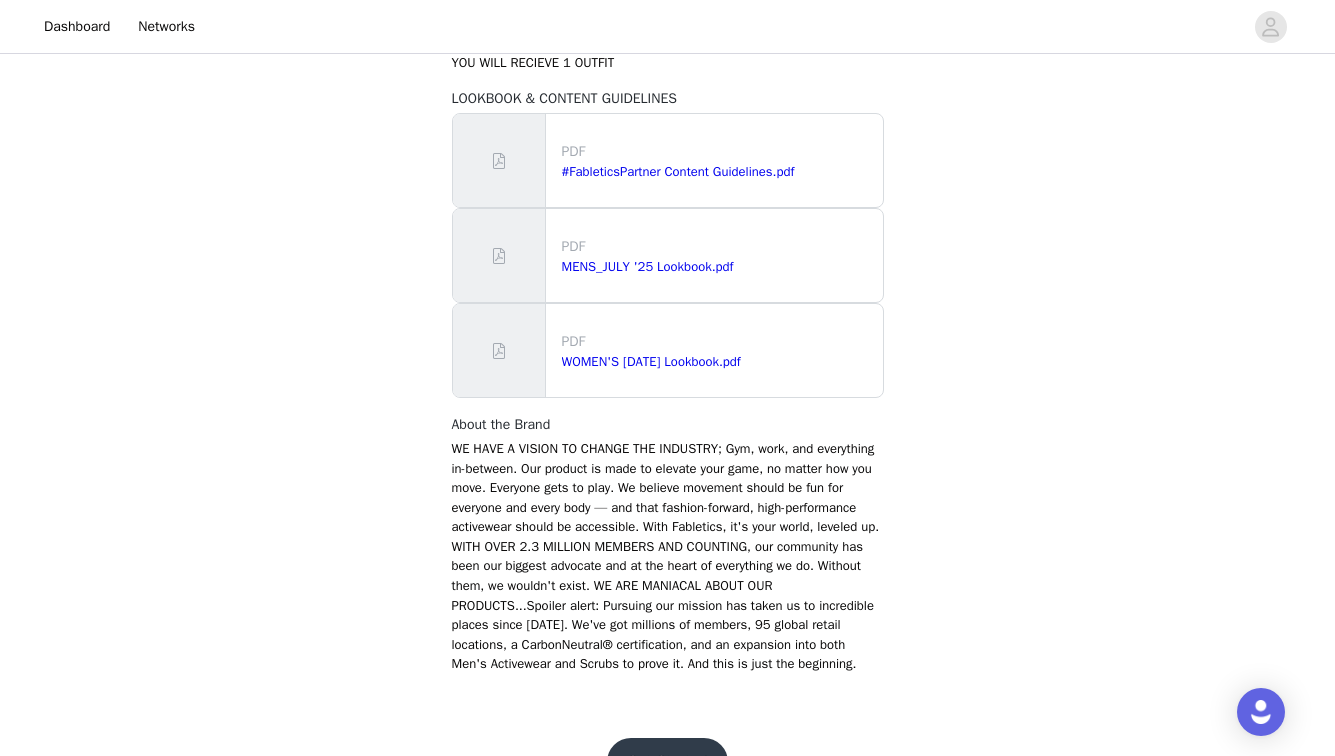 scroll, scrollTop: 1378, scrollLeft: 0, axis: vertical 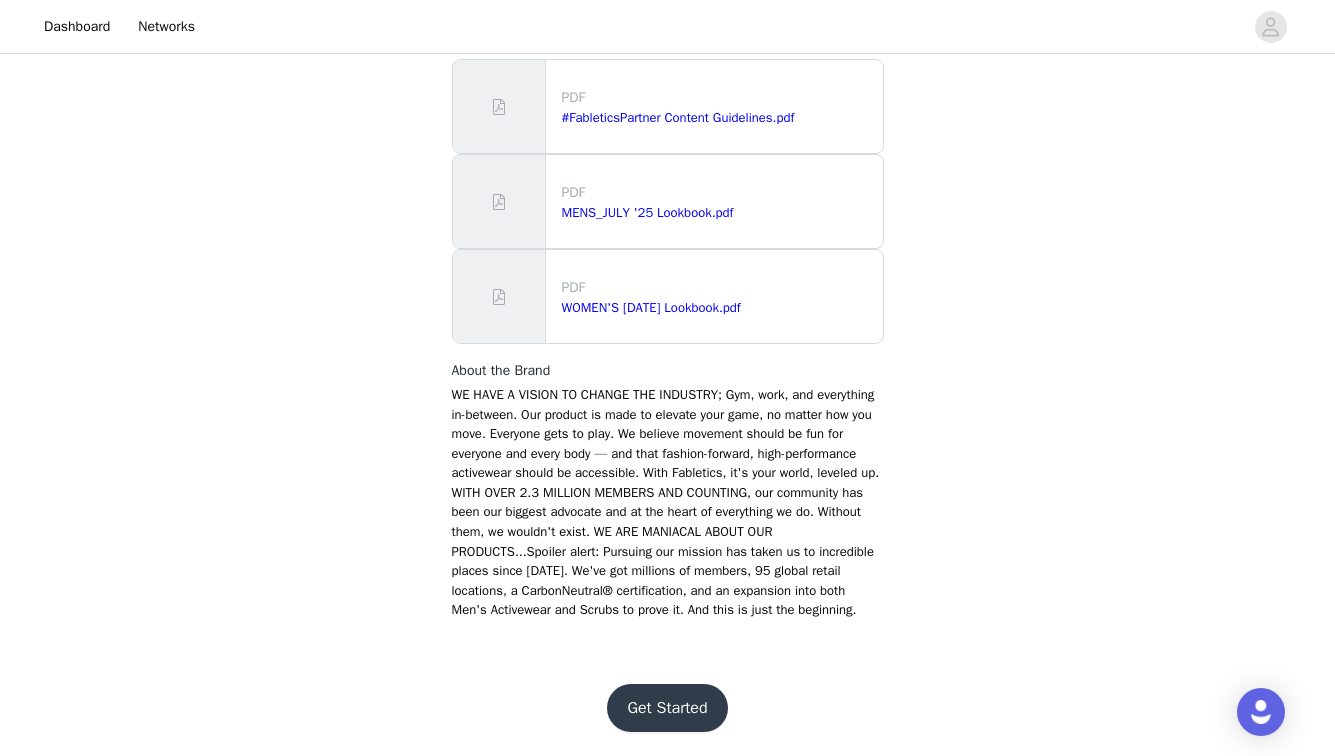 click on "Get Started" at bounding box center (667, 708) 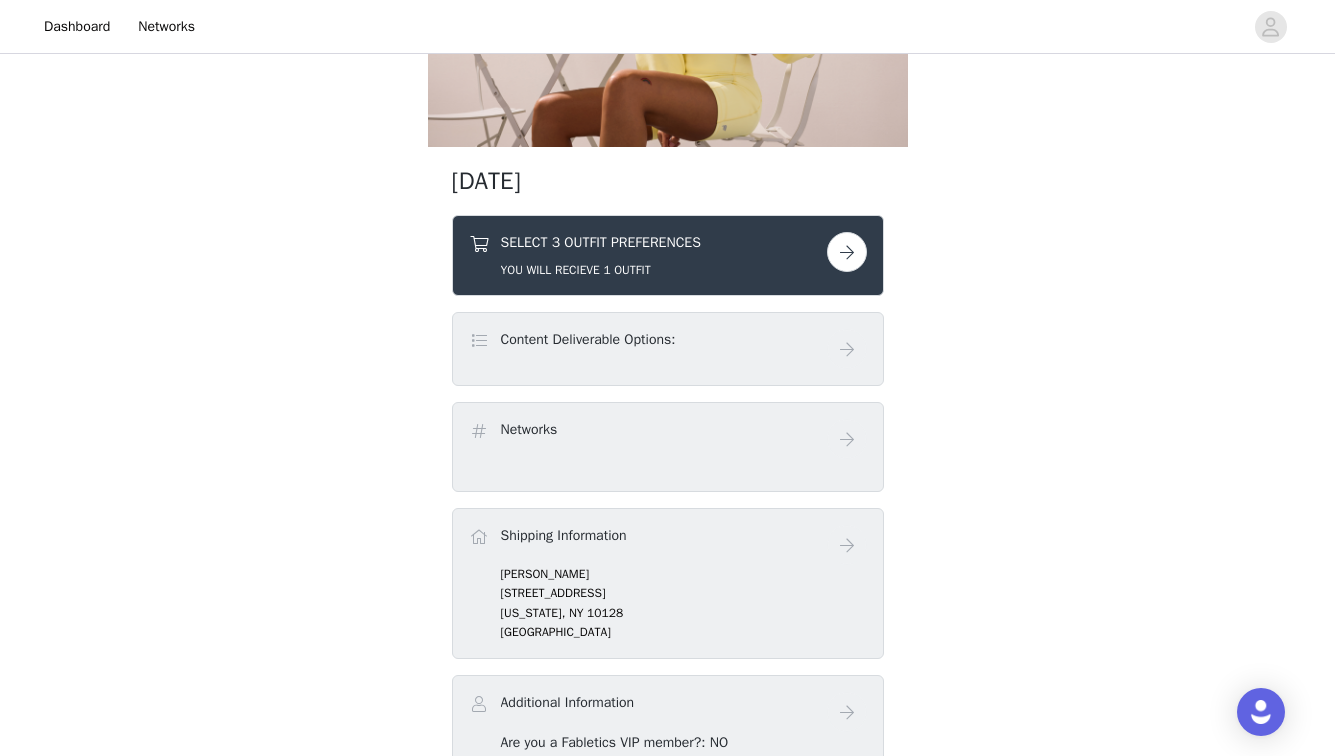 scroll, scrollTop: 236, scrollLeft: 0, axis: vertical 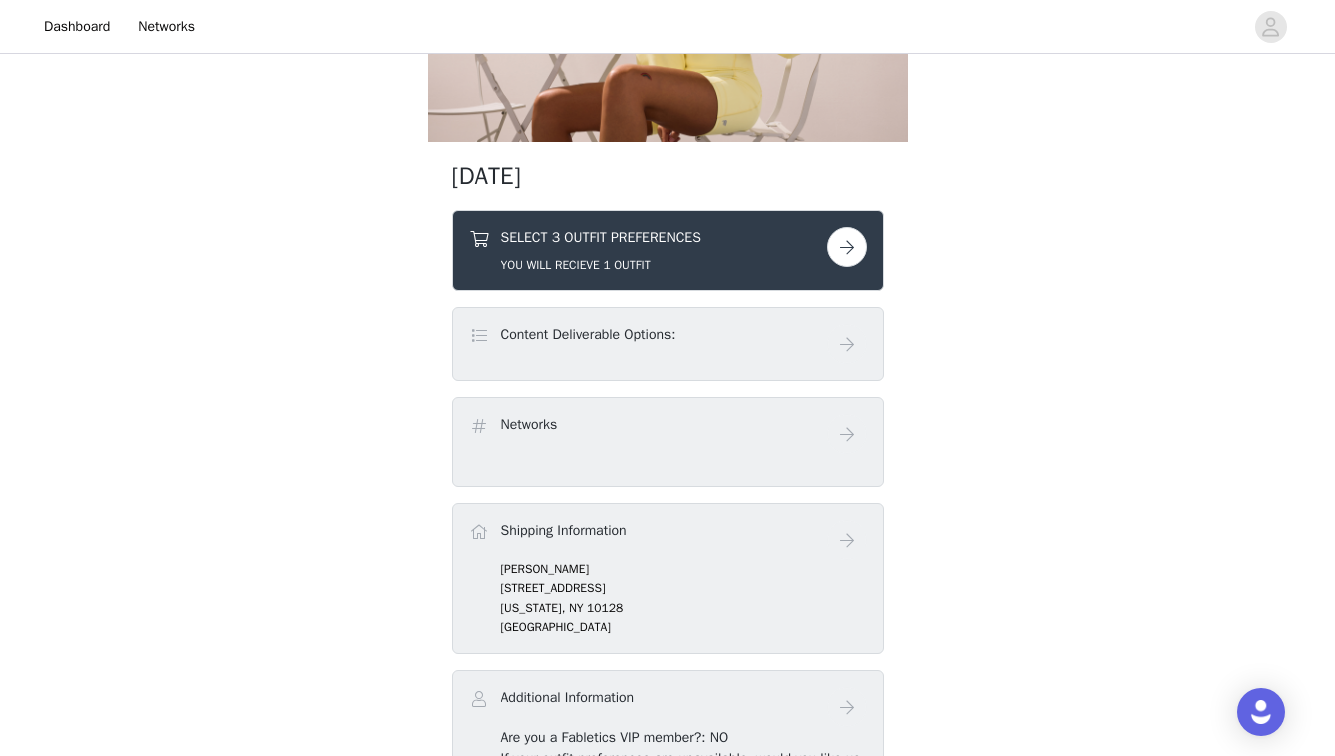 click at bounding box center [847, 247] 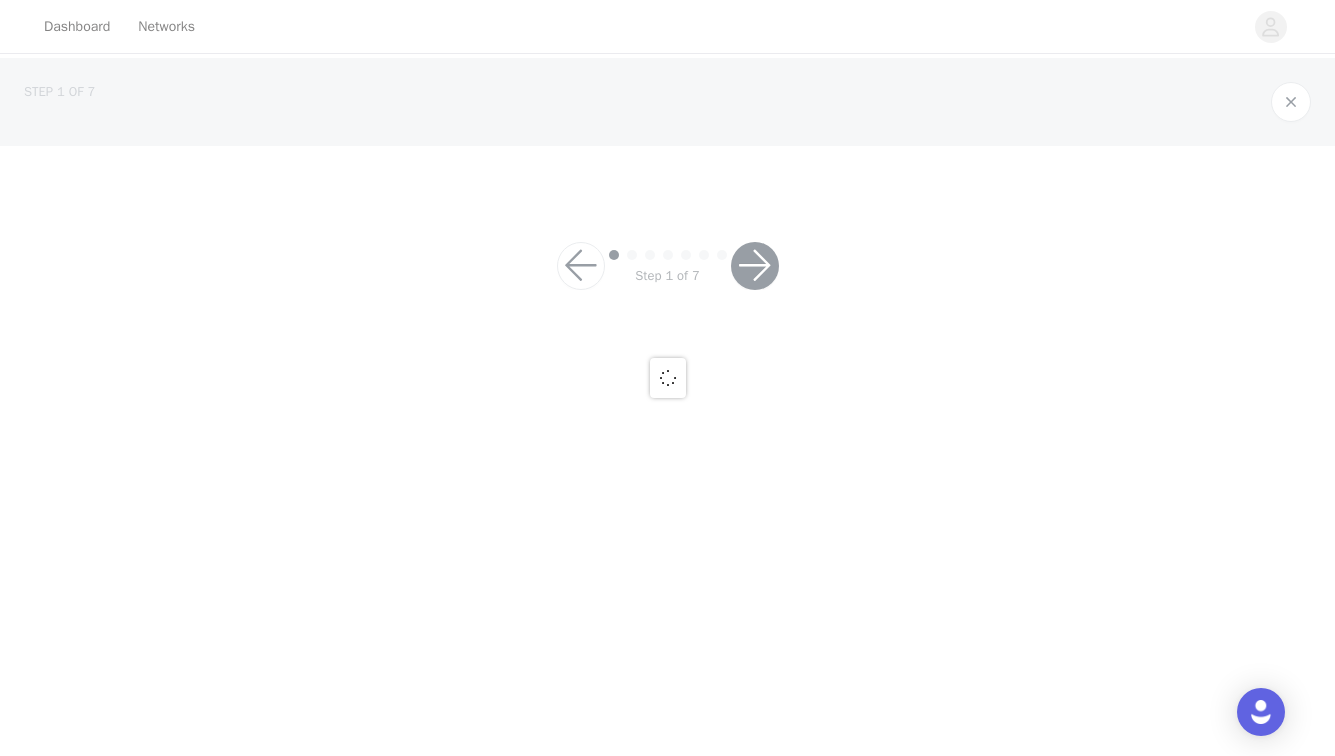 scroll, scrollTop: 0, scrollLeft: 0, axis: both 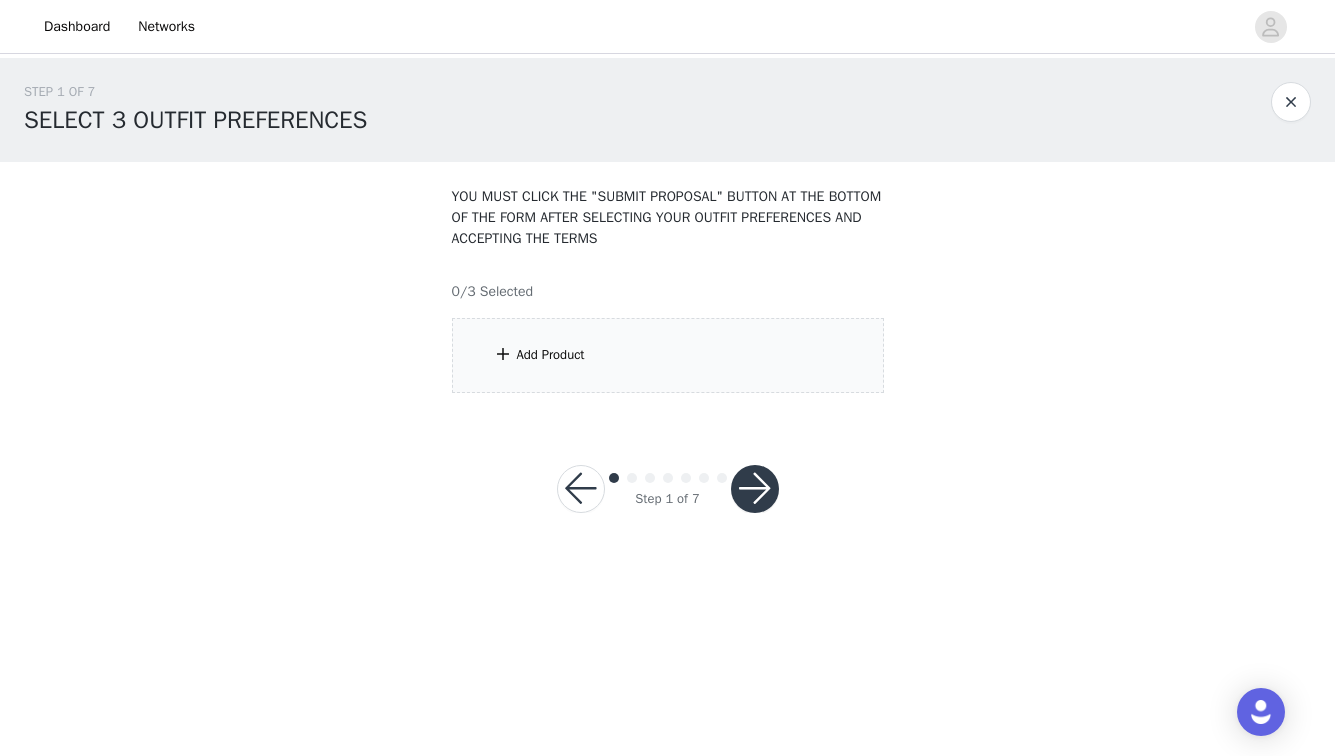 click on "Add Product" at bounding box center (668, 355) 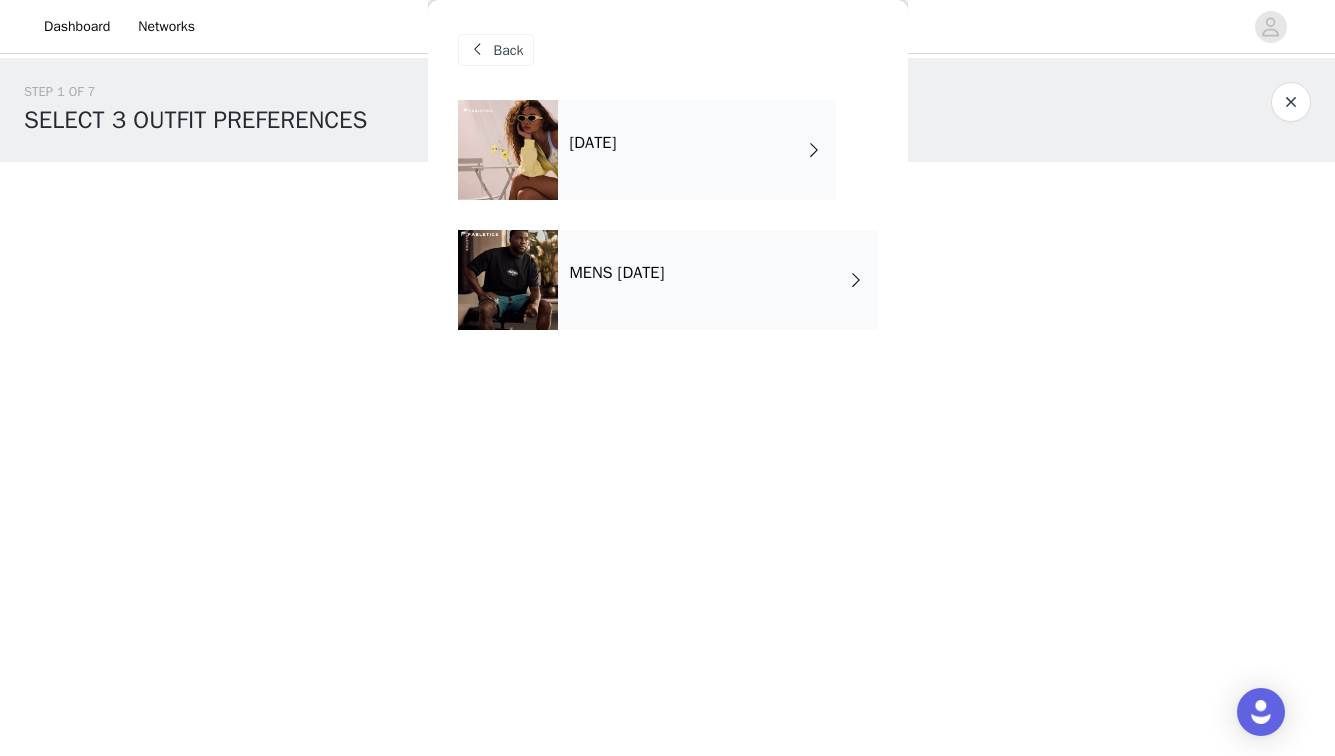 click on "[DATE]" at bounding box center [697, 150] 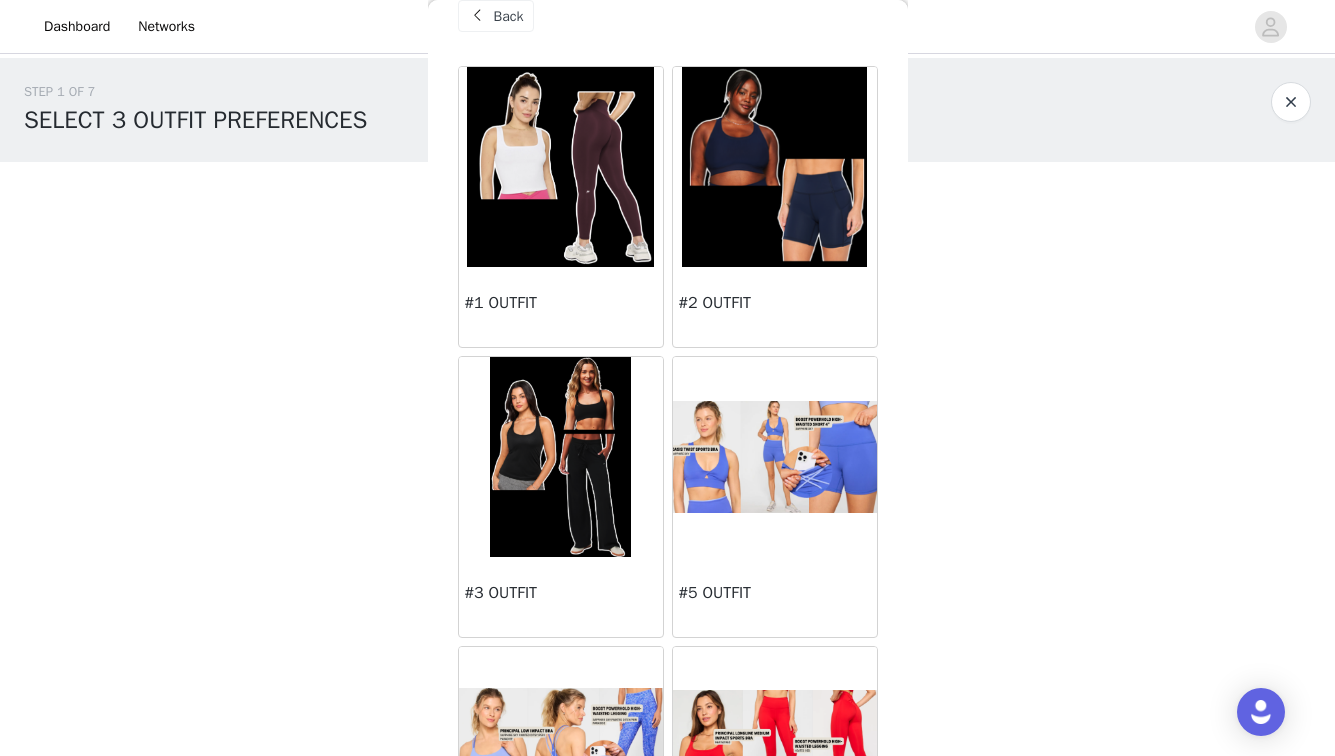 scroll, scrollTop: 0, scrollLeft: 0, axis: both 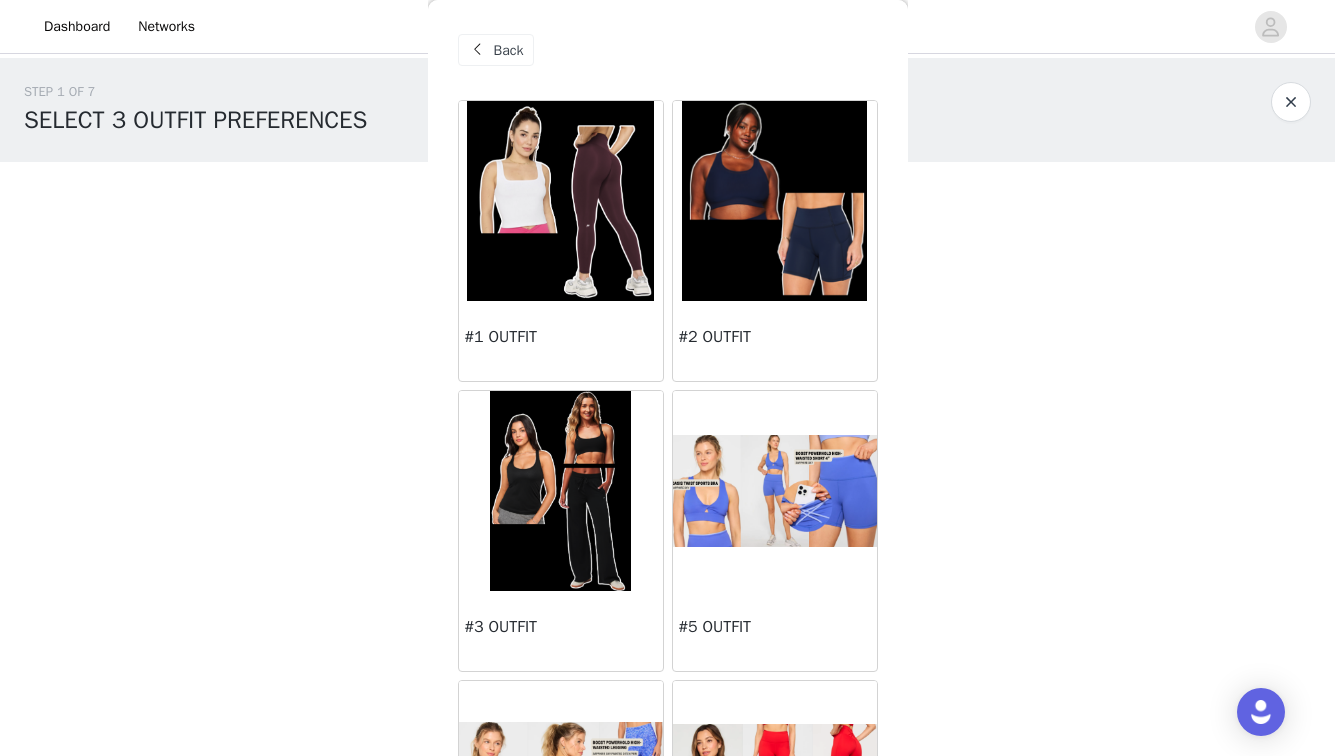 click at bounding box center (774, 201) 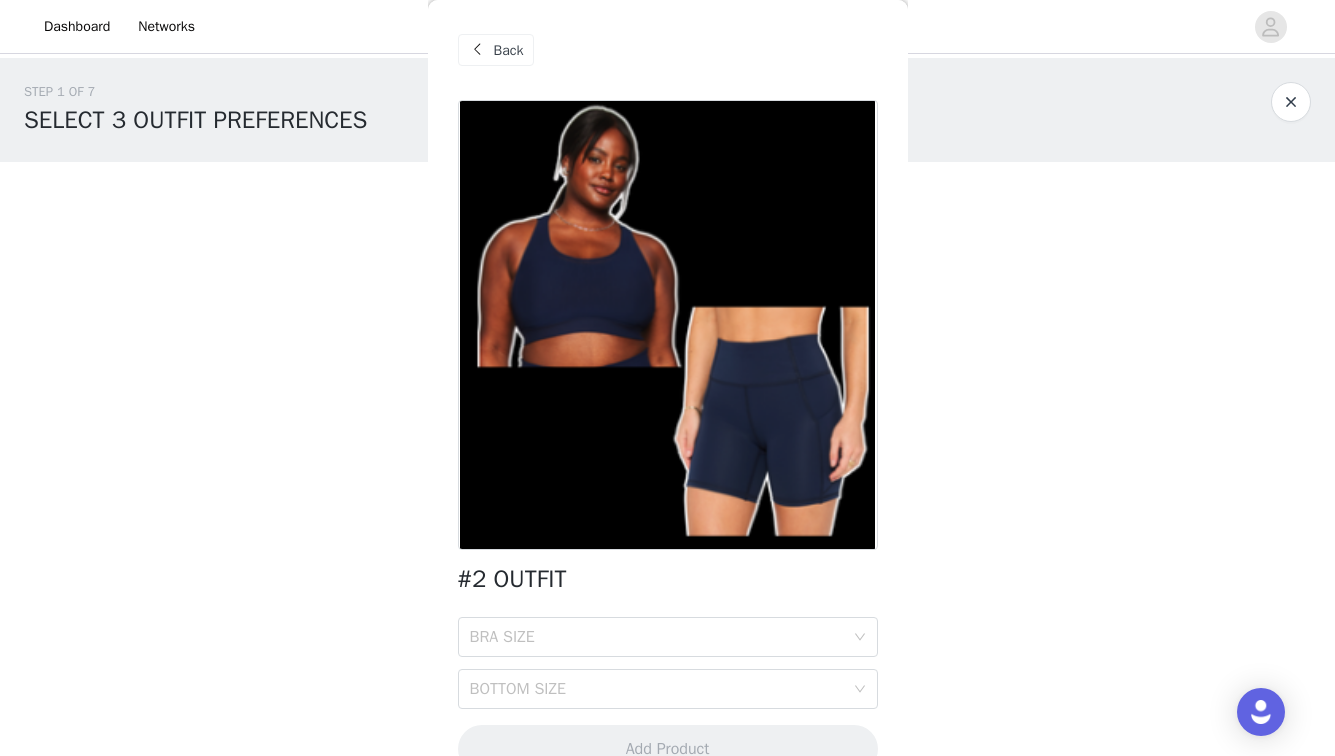 scroll, scrollTop: 41, scrollLeft: 0, axis: vertical 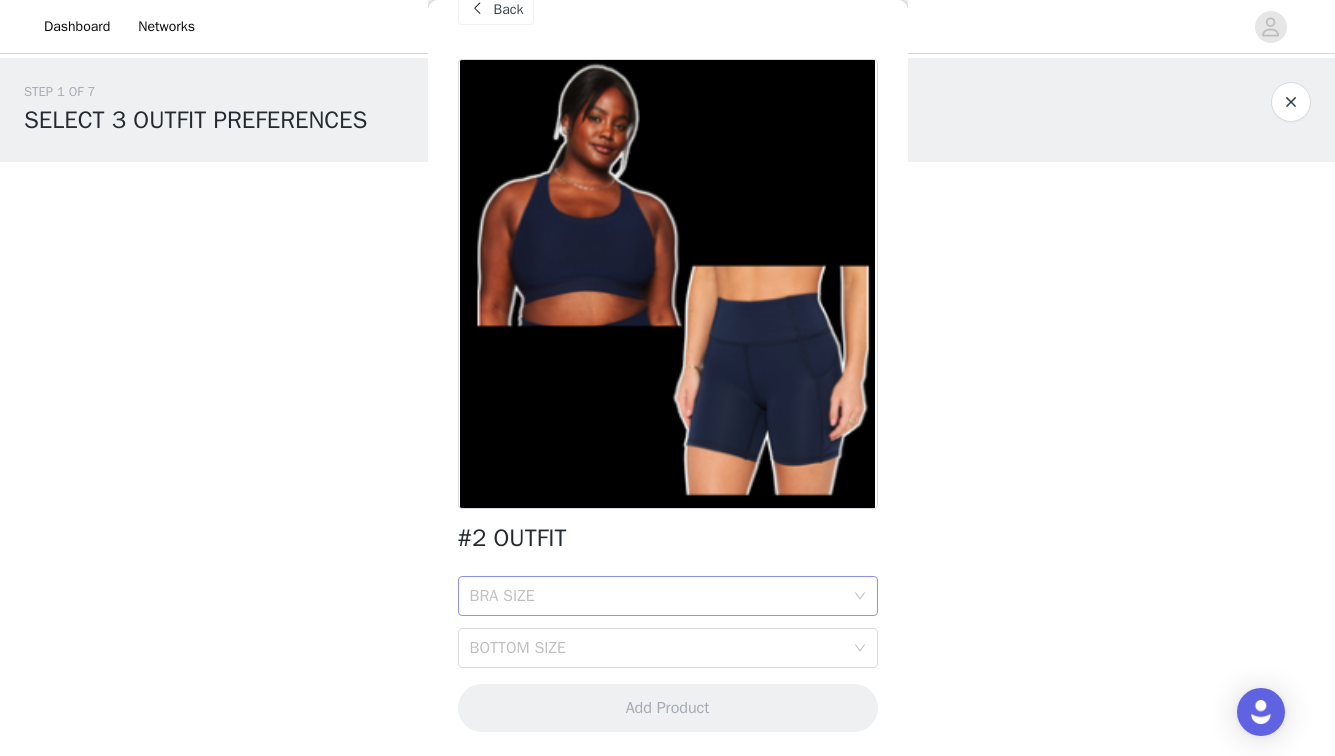click on "BRA SIZE" at bounding box center [661, 596] 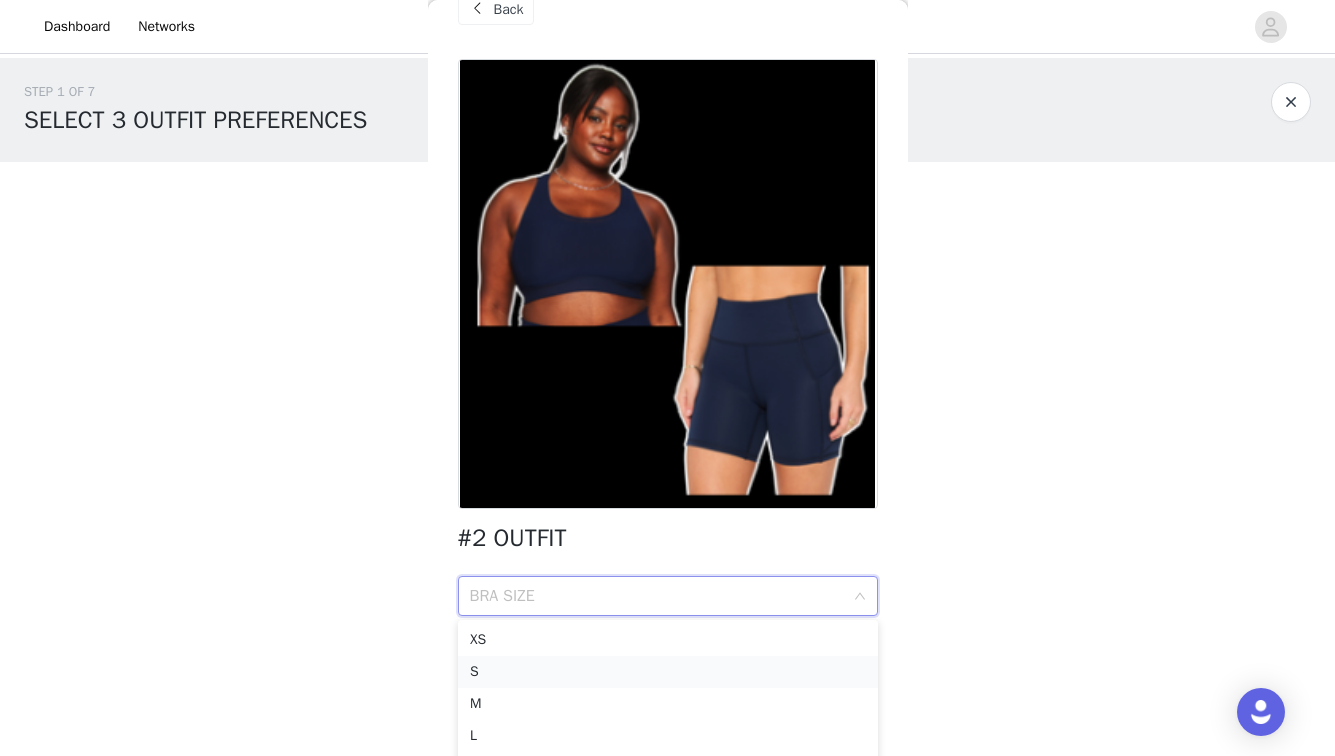 click on "S" at bounding box center (668, 672) 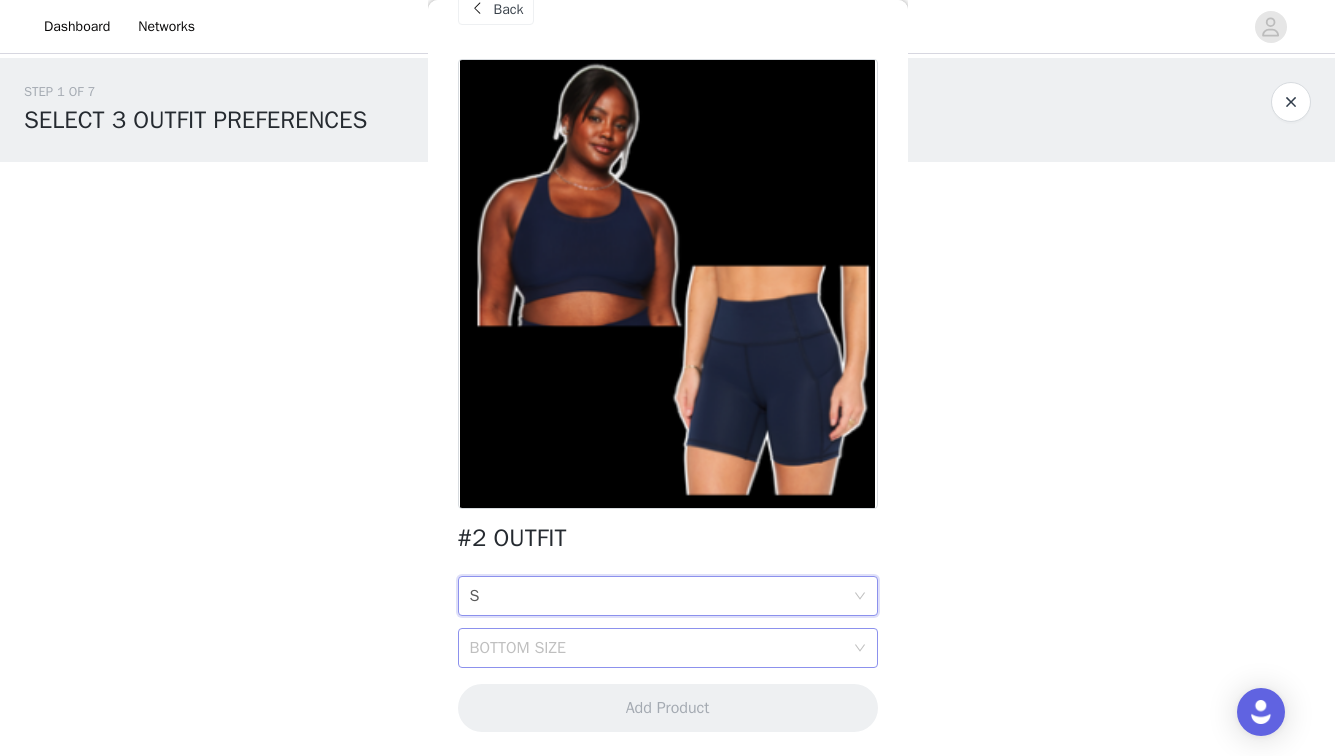 click on "BOTTOM SIZE" at bounding box center [657, 648] 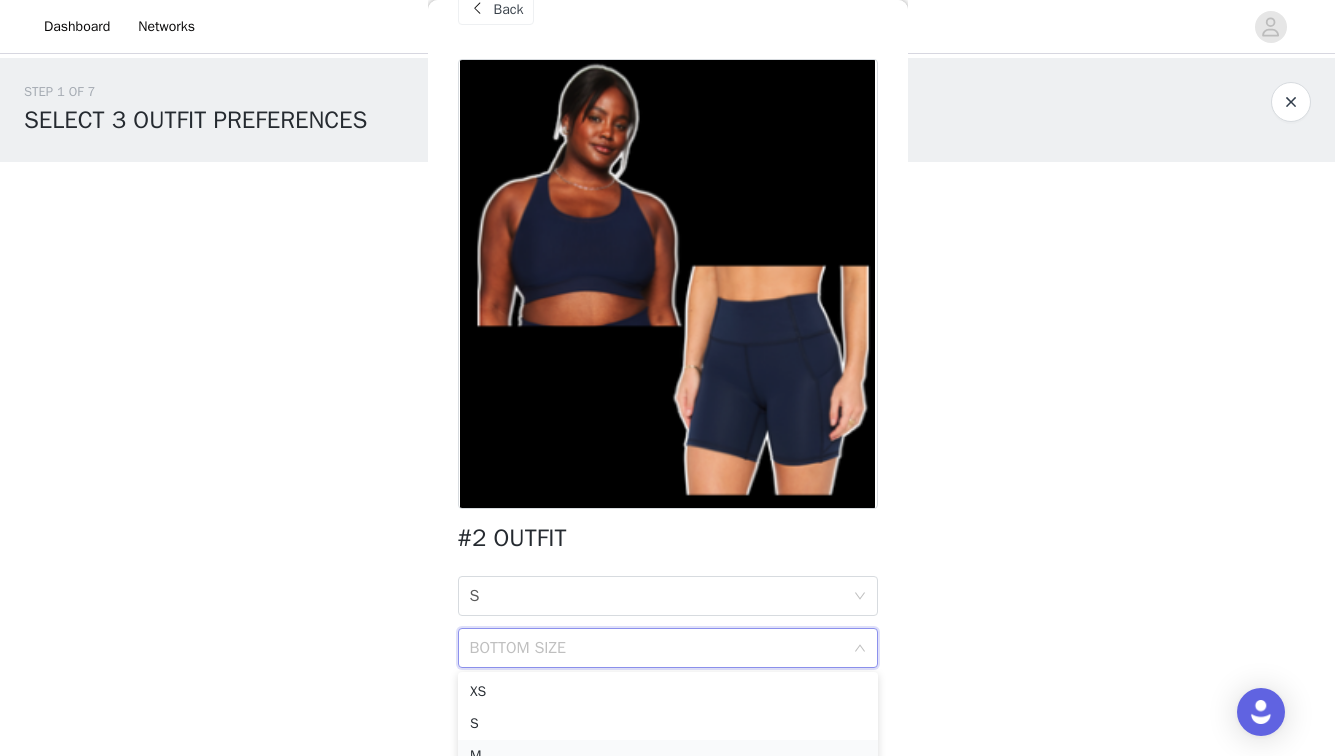 click on "M" at bounding box center [668, 756] 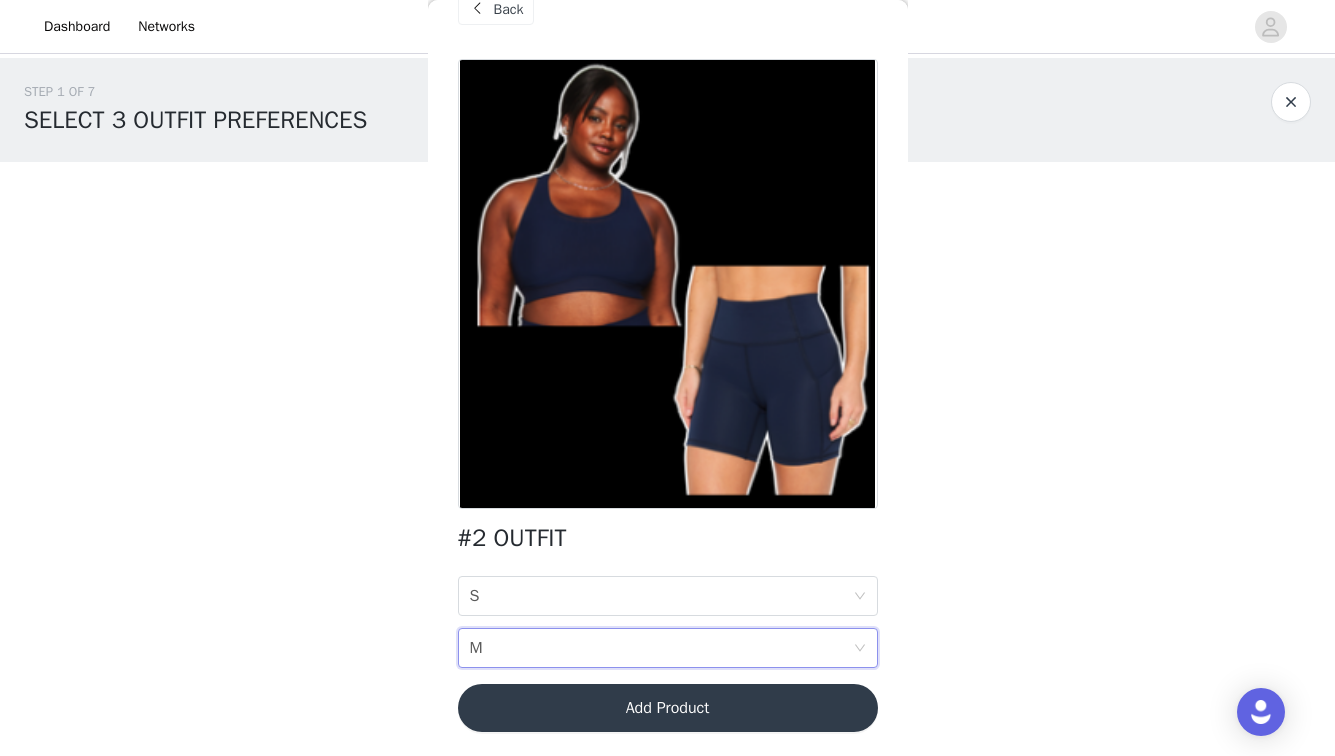 click on "Add Product" at bounding box center (668, 708) 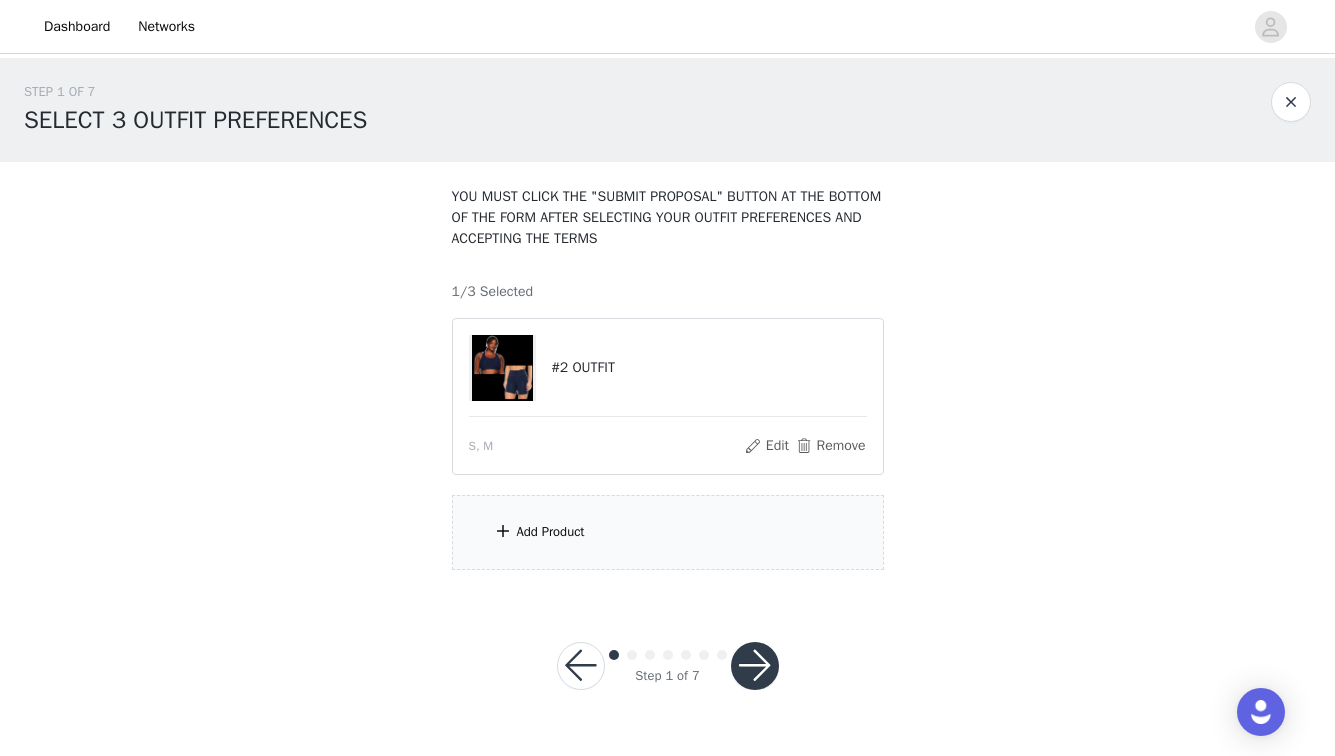 click on "Add Product" at bounding box center [668, 532] 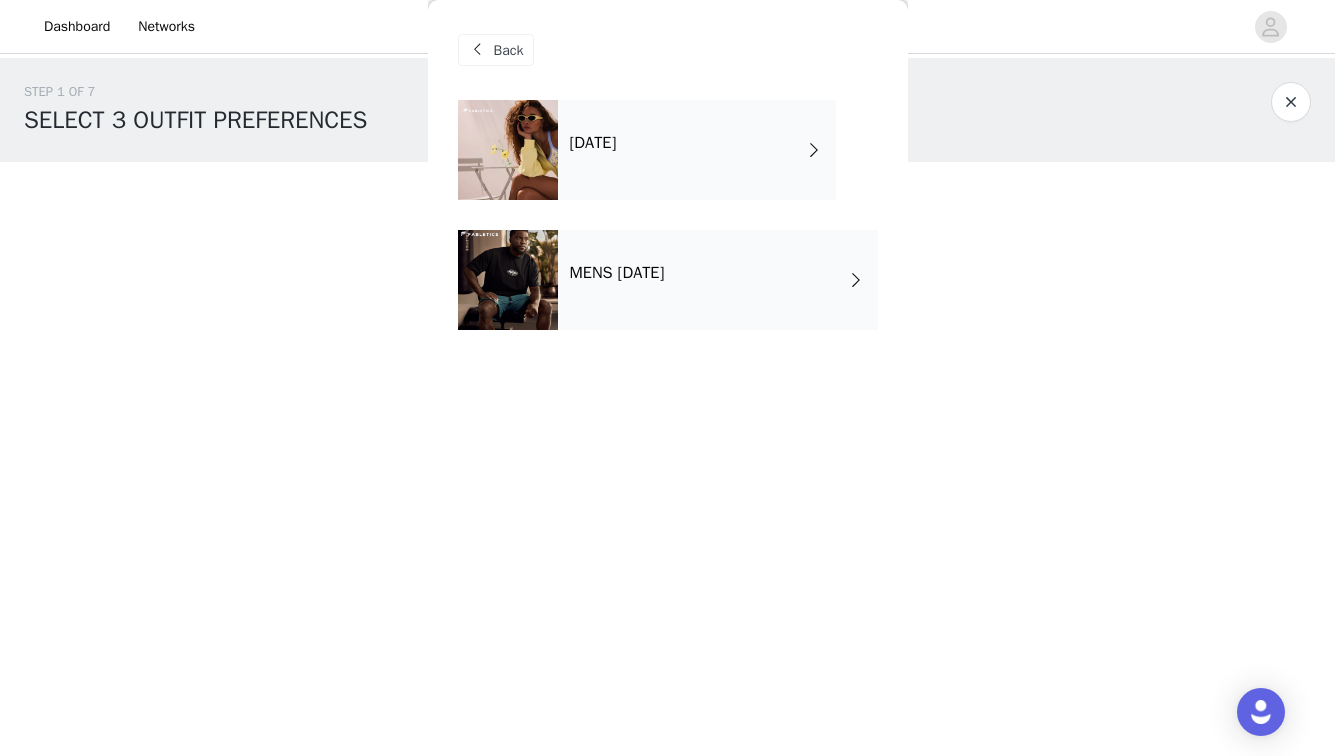 click on "[DATE]" at bounding box center (697, 150) 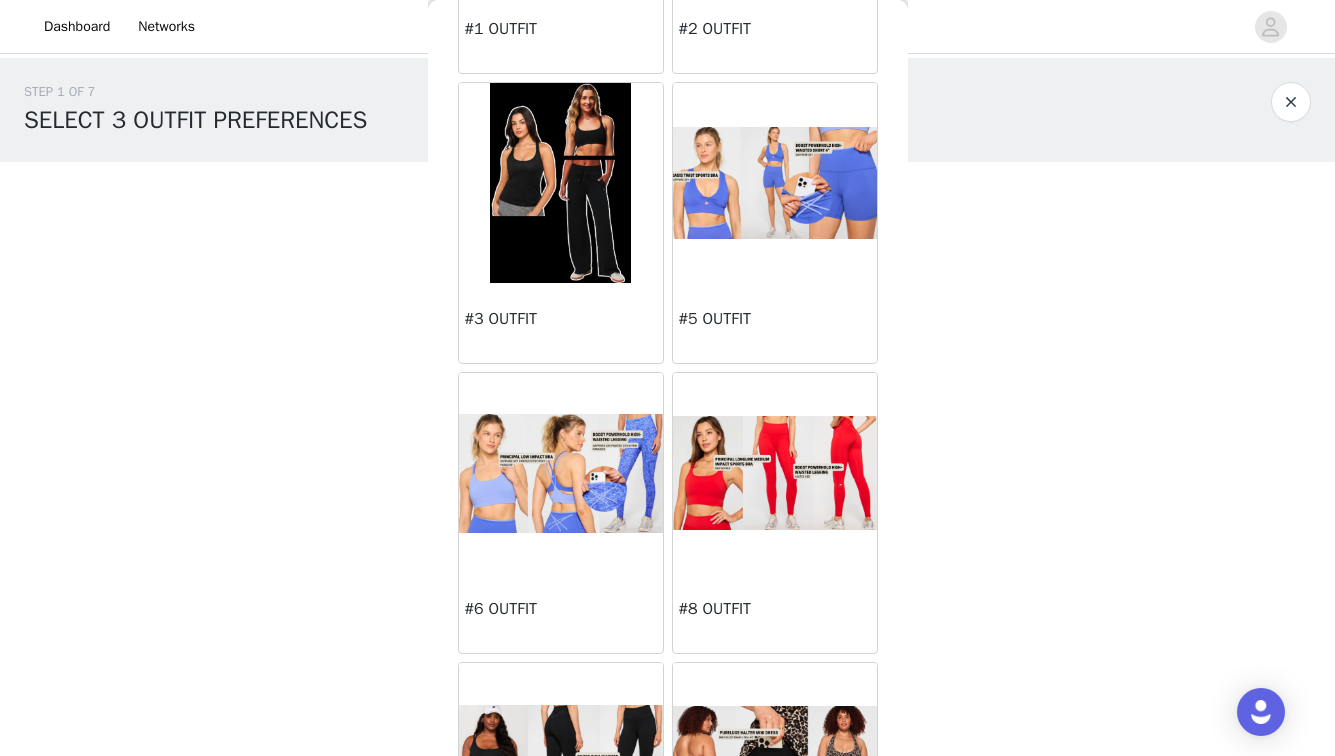 scroll, scrollTop: 341, scrollLeft: 0, axis: vertical 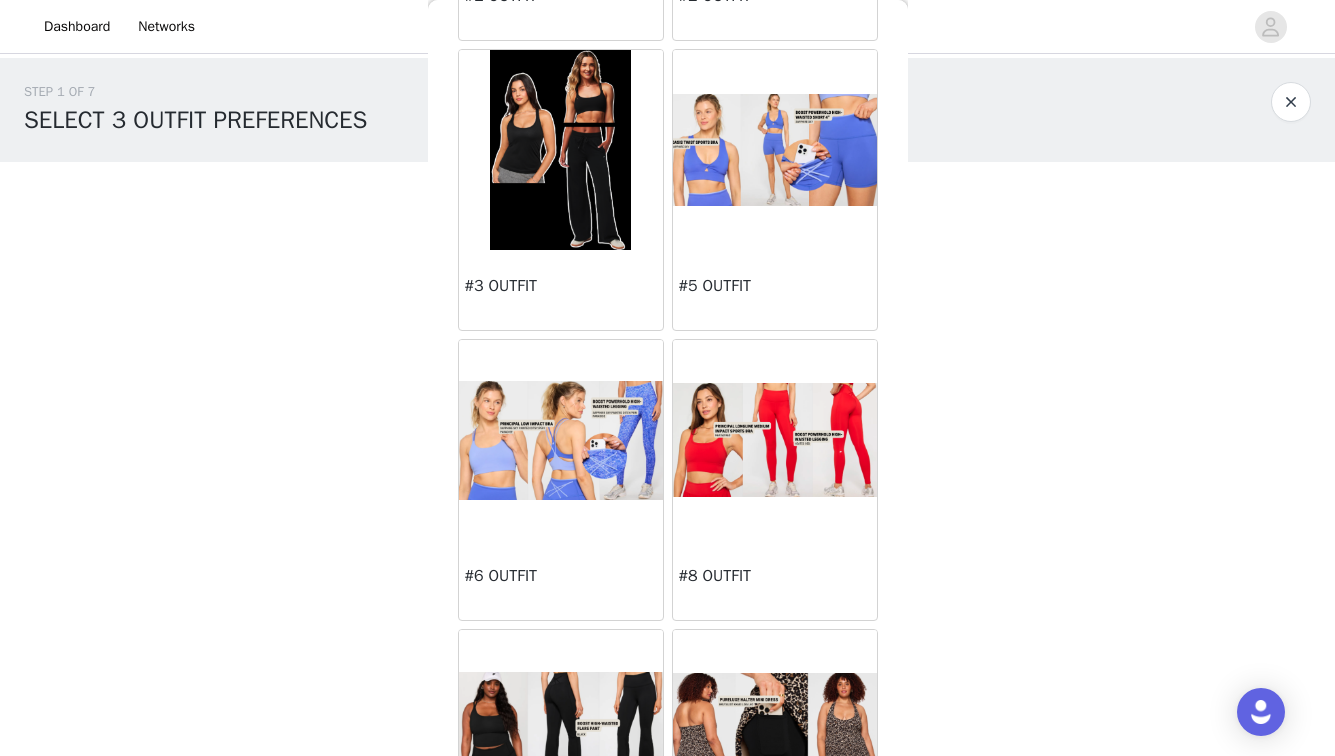 click at bounding box center (775, 440) 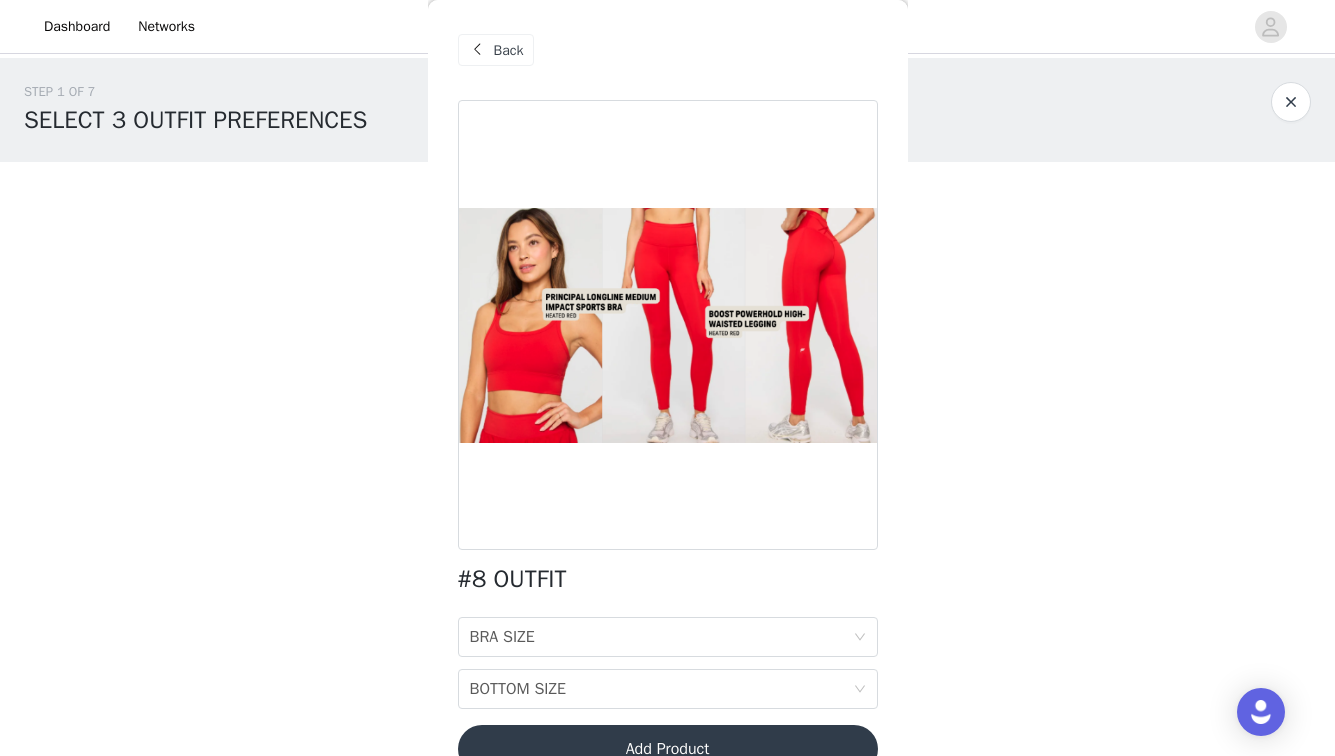 scroll, scrollTop: 41, scrollLeft: 0, axis: vertical 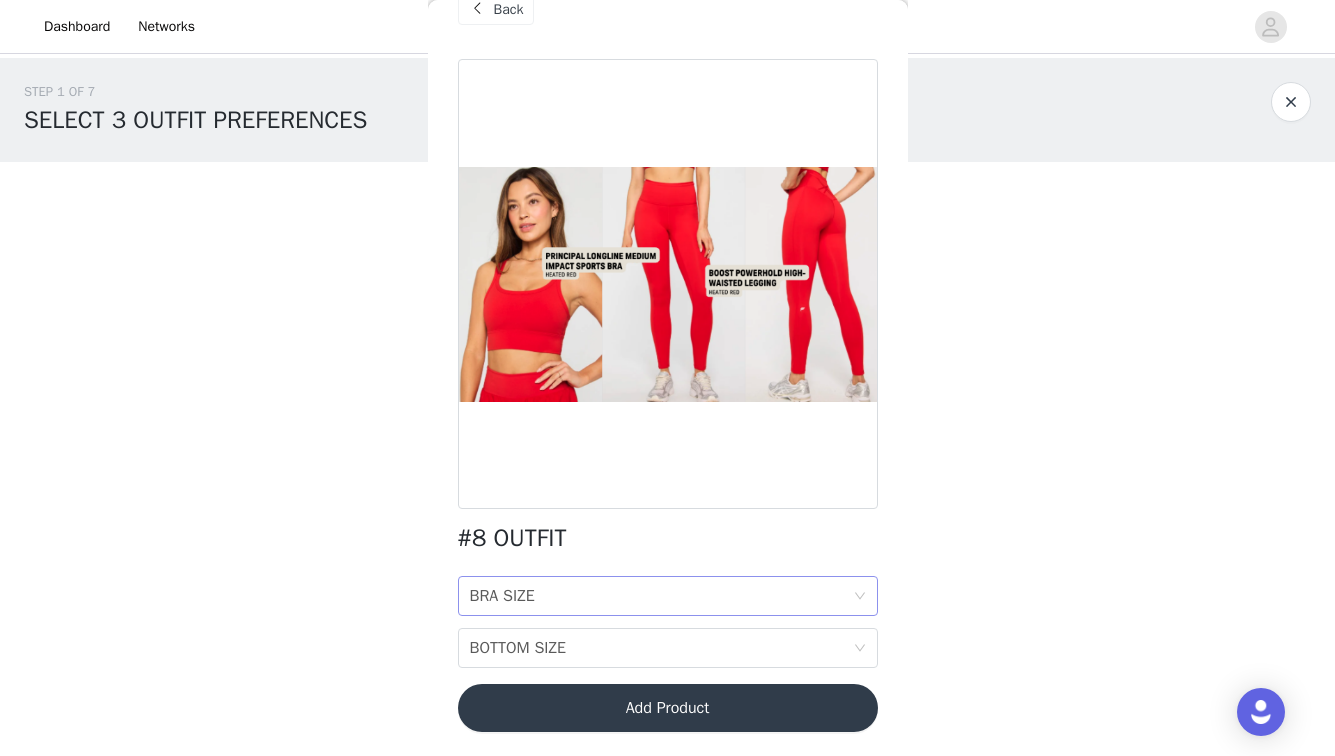 click on "BRA SIZE BRA SIZE" at bounding box center (661, 596) 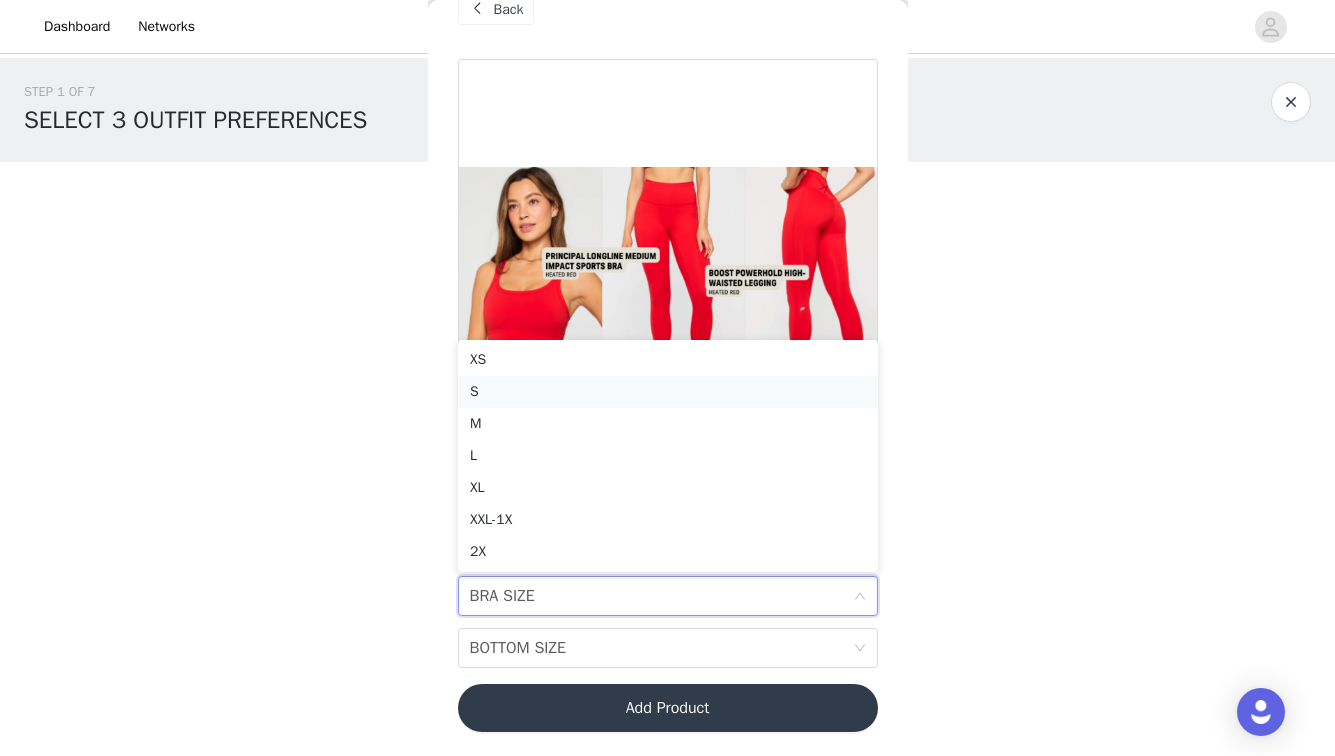 click on "S" at bounding box center [668, 392] 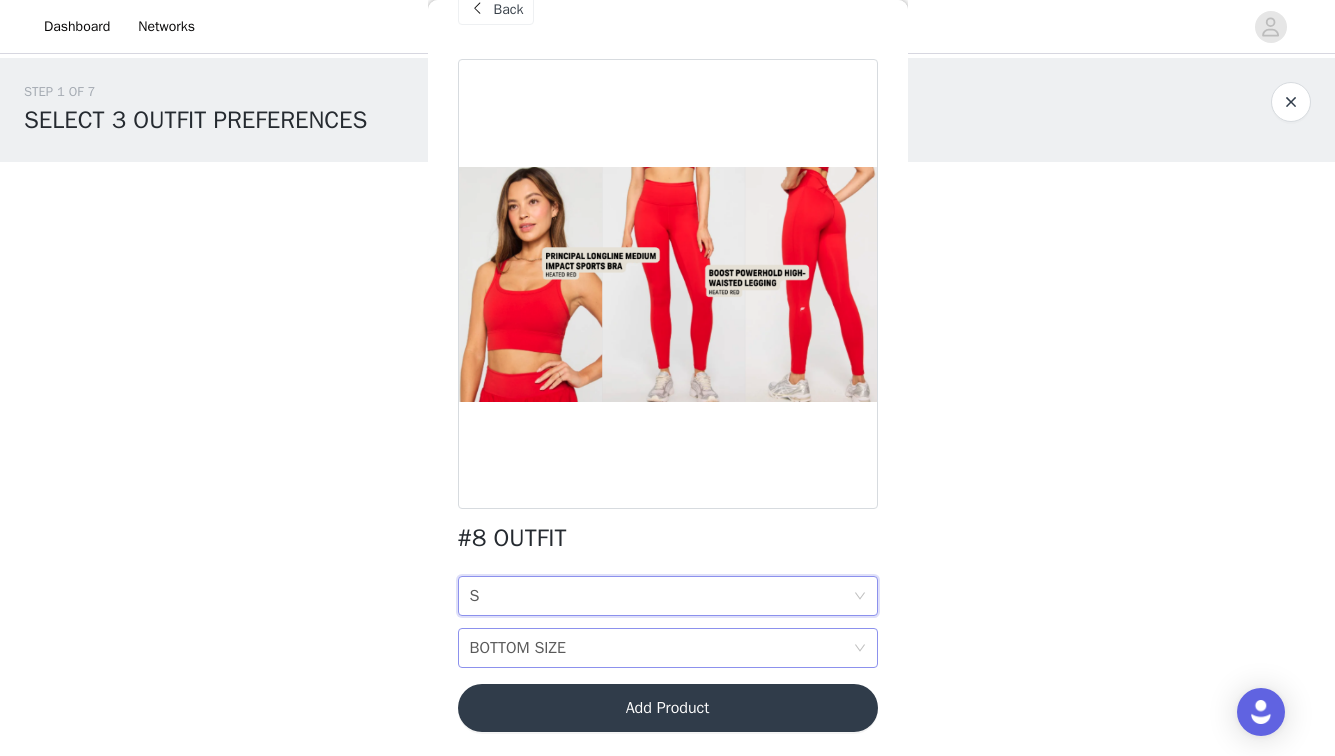 click on "BOTTOM SIZE BOTTOM SIZE" at bounding box center [661, 648] 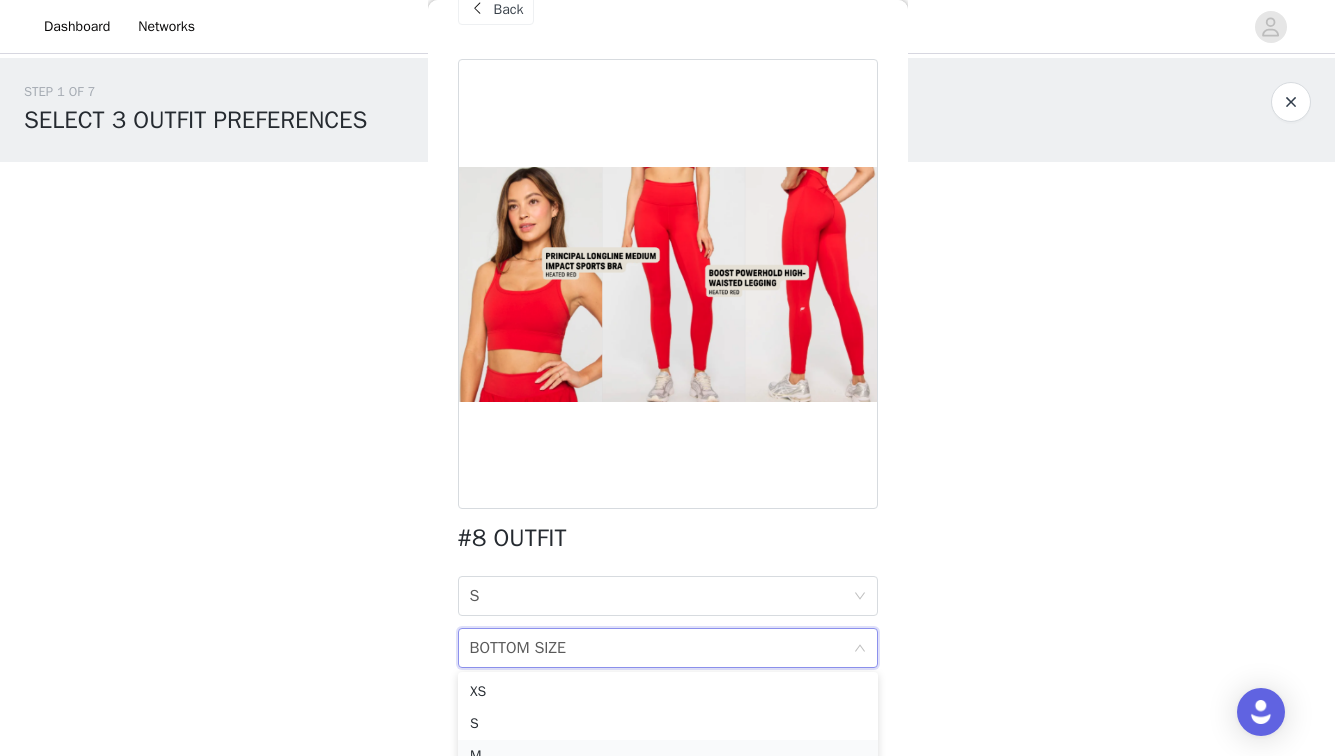 click on "M" at bounding box center [668, 756] 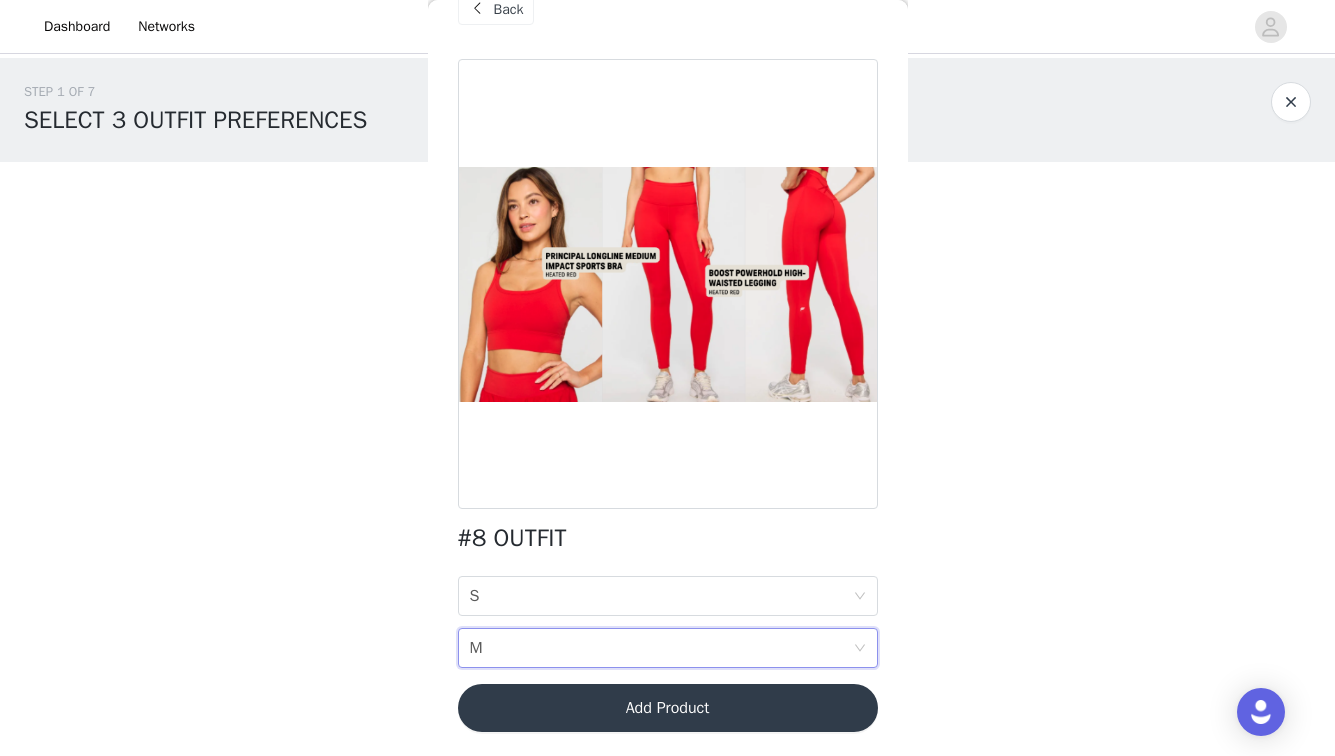 click on "Add Product" at bounding box center [668, 708] 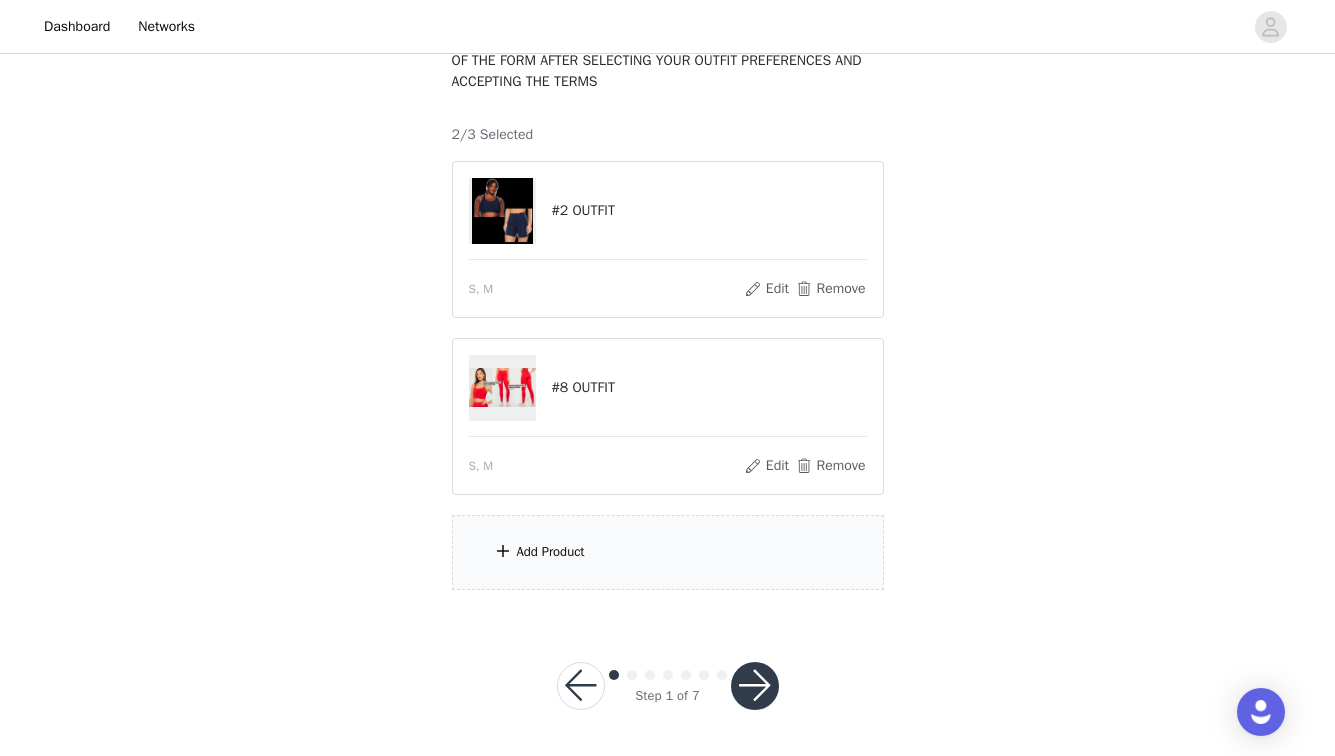 scroll, scrollTop: 158, scrollLeft: 0, axis: vertical 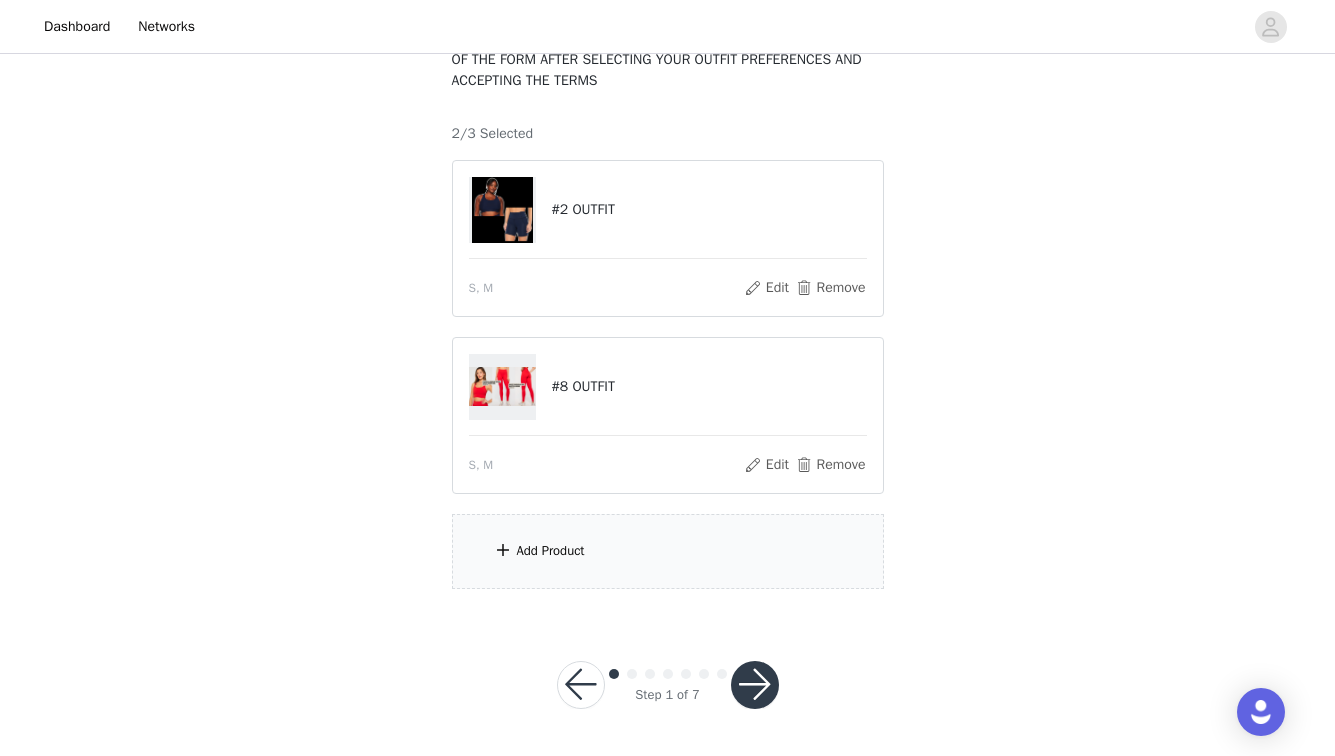 click on "Add Product" at bounding box center (668, 551) 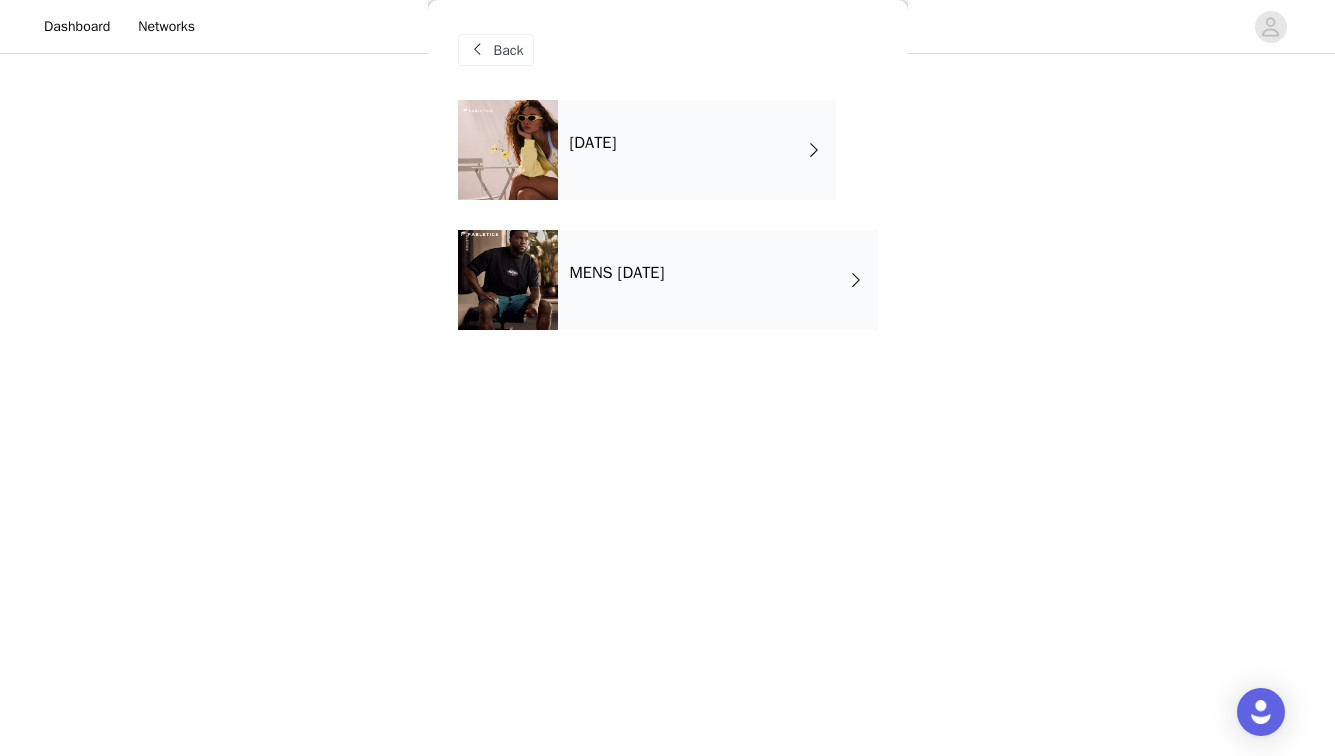 click on "[DATE]" at bounding box center (697, 150) 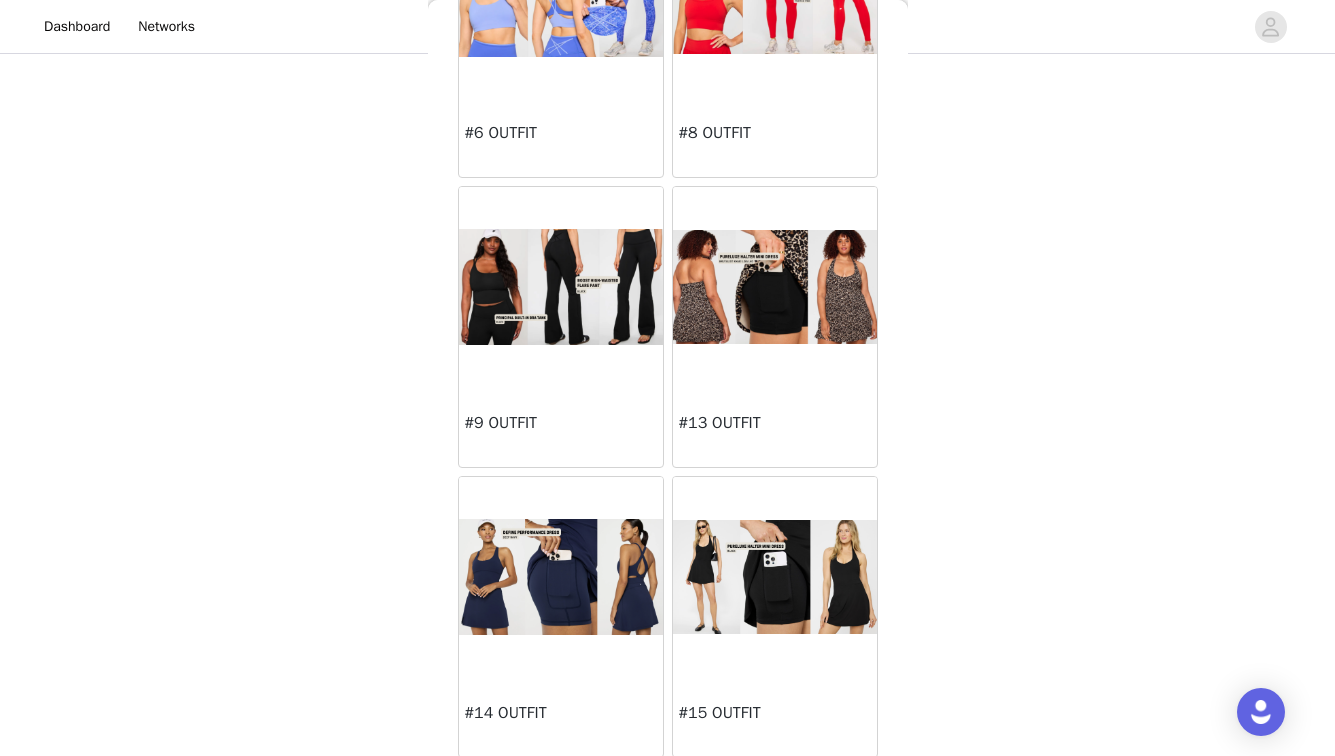 scroll, scrollTop: 786, scrollLeft: 0, axis: vertical 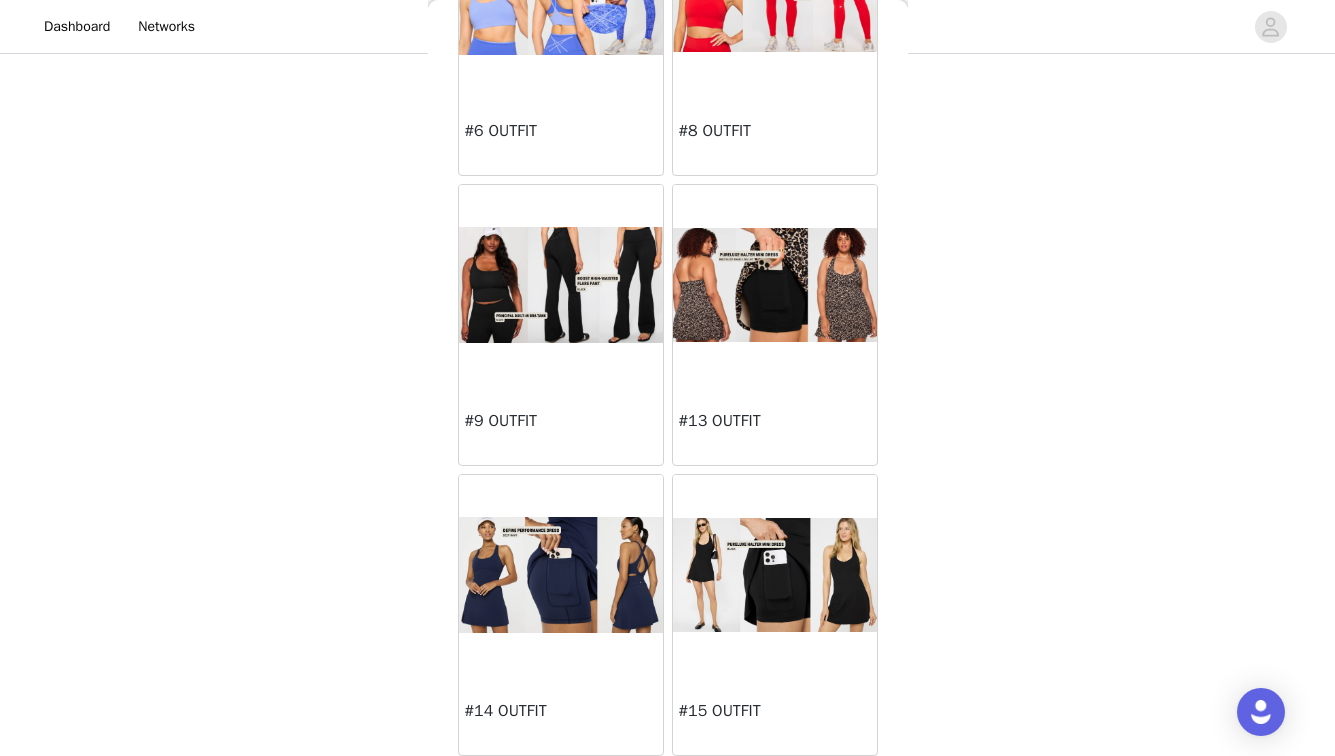 click at bounding box center (561, 285) 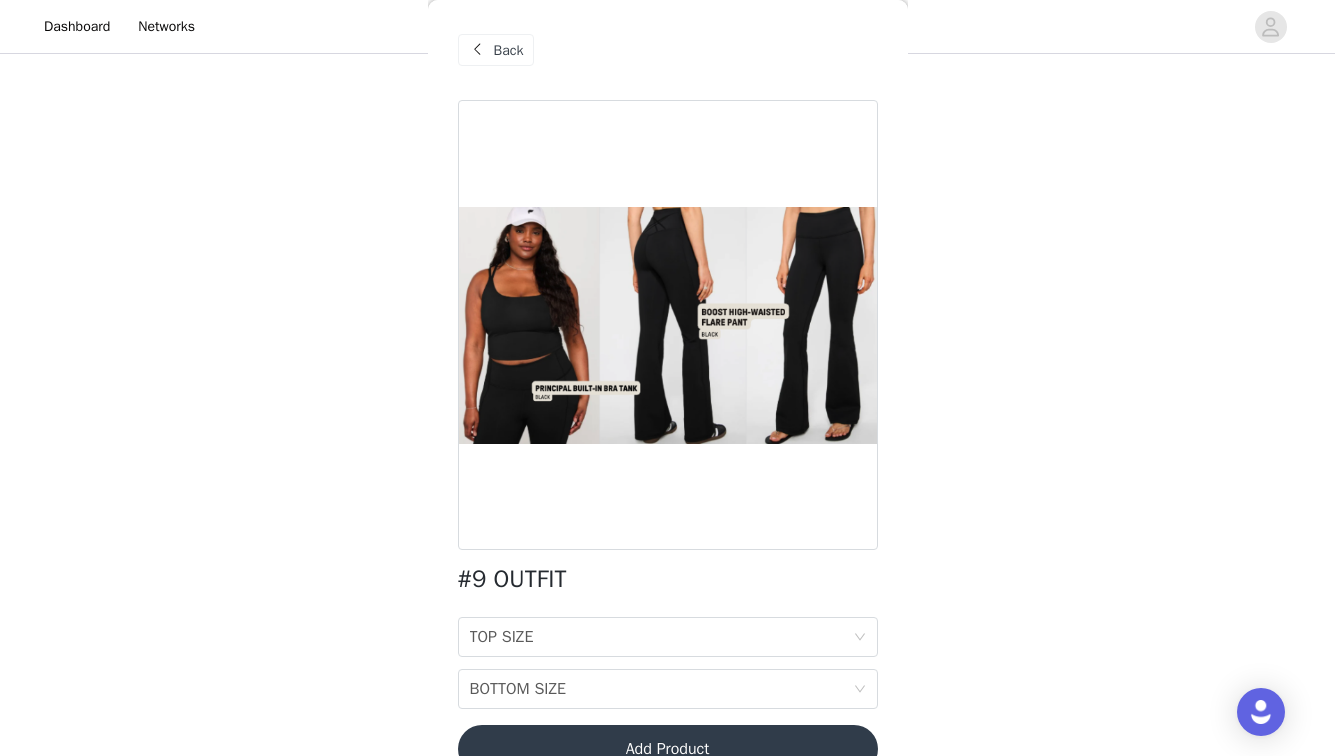 scroll, scrollTop: 41, scrollLeft: 0, axis: vertical 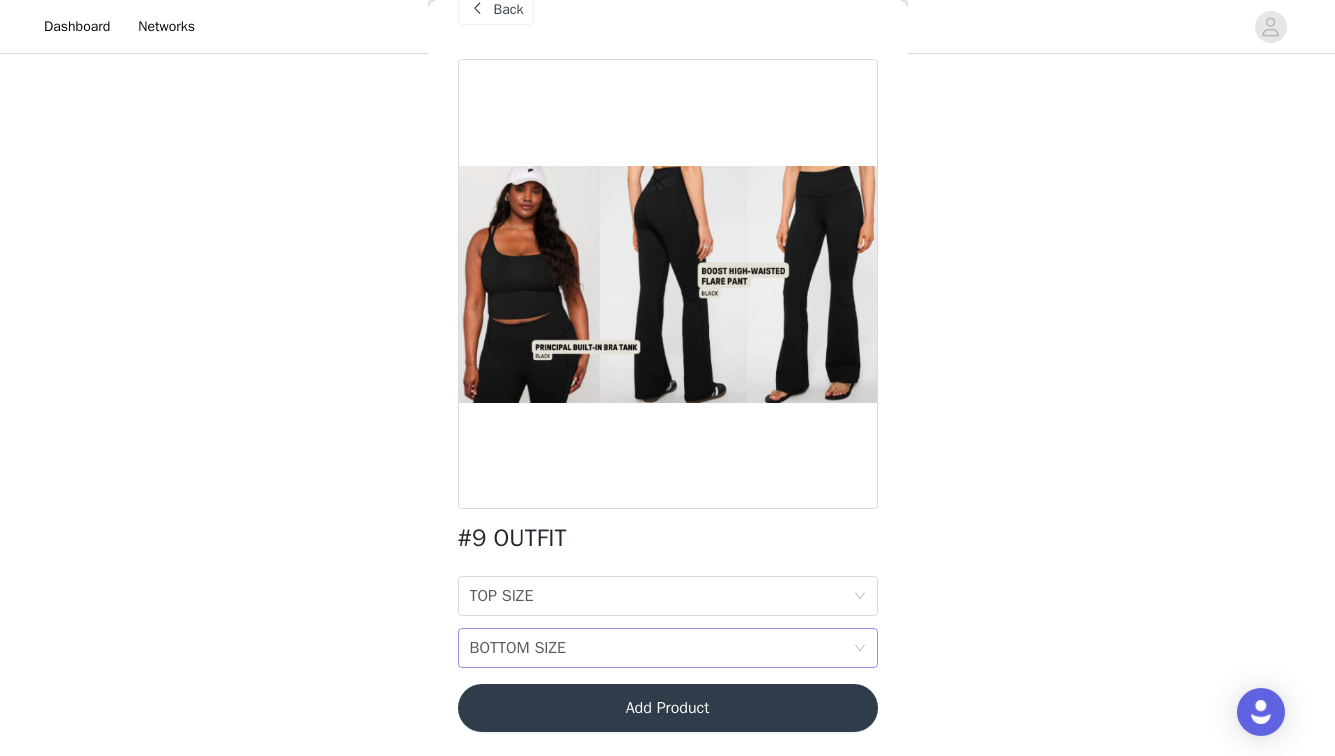 click on "BOTTOM SIZE" at bounding box center (518, 648) 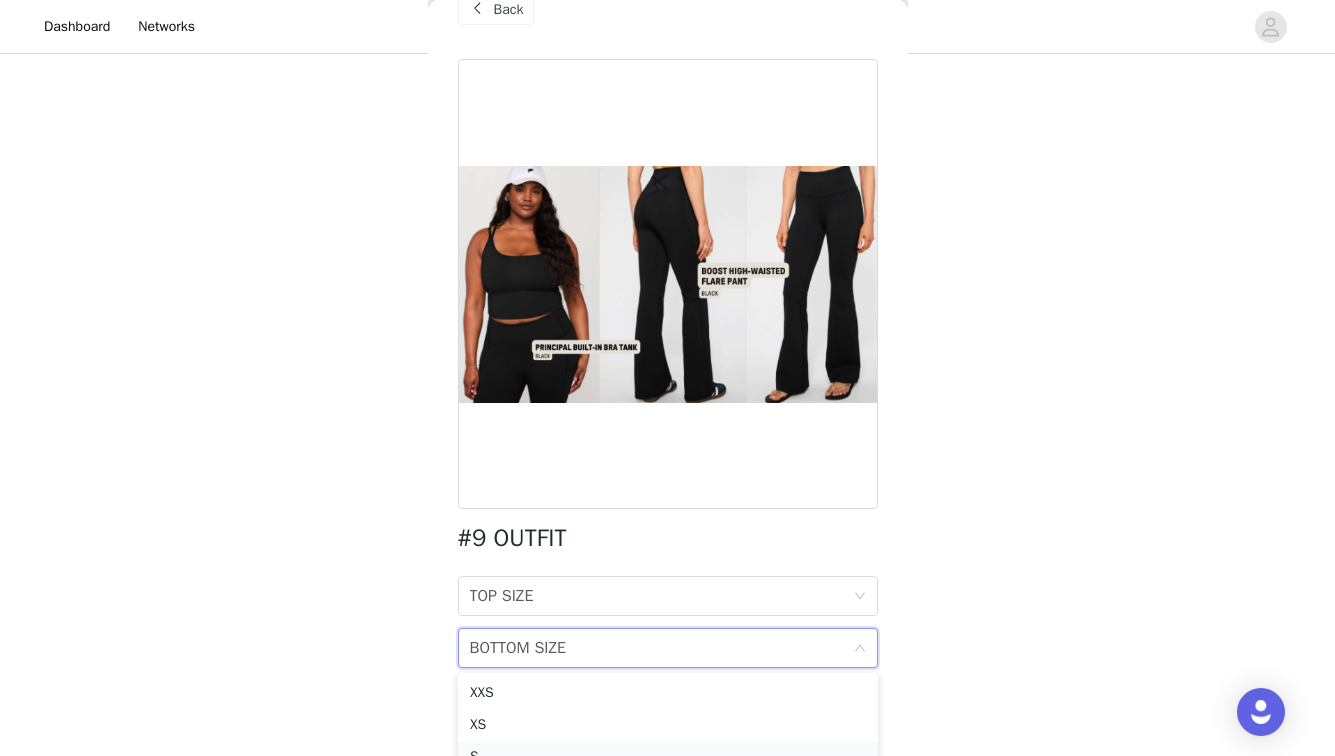 click on "S" at bounding box center [668, 757] 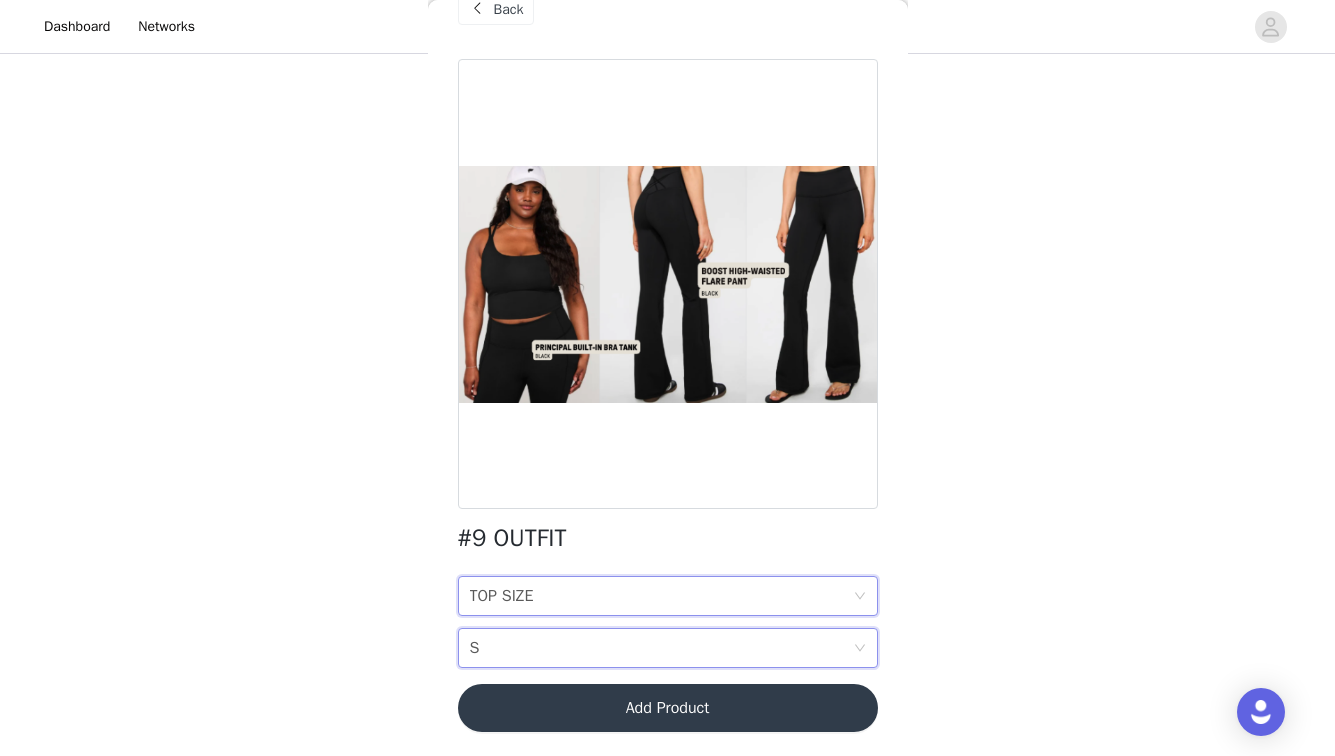 click on "TOP SIZE TOP SIZE" at bounding box center (661, 596) 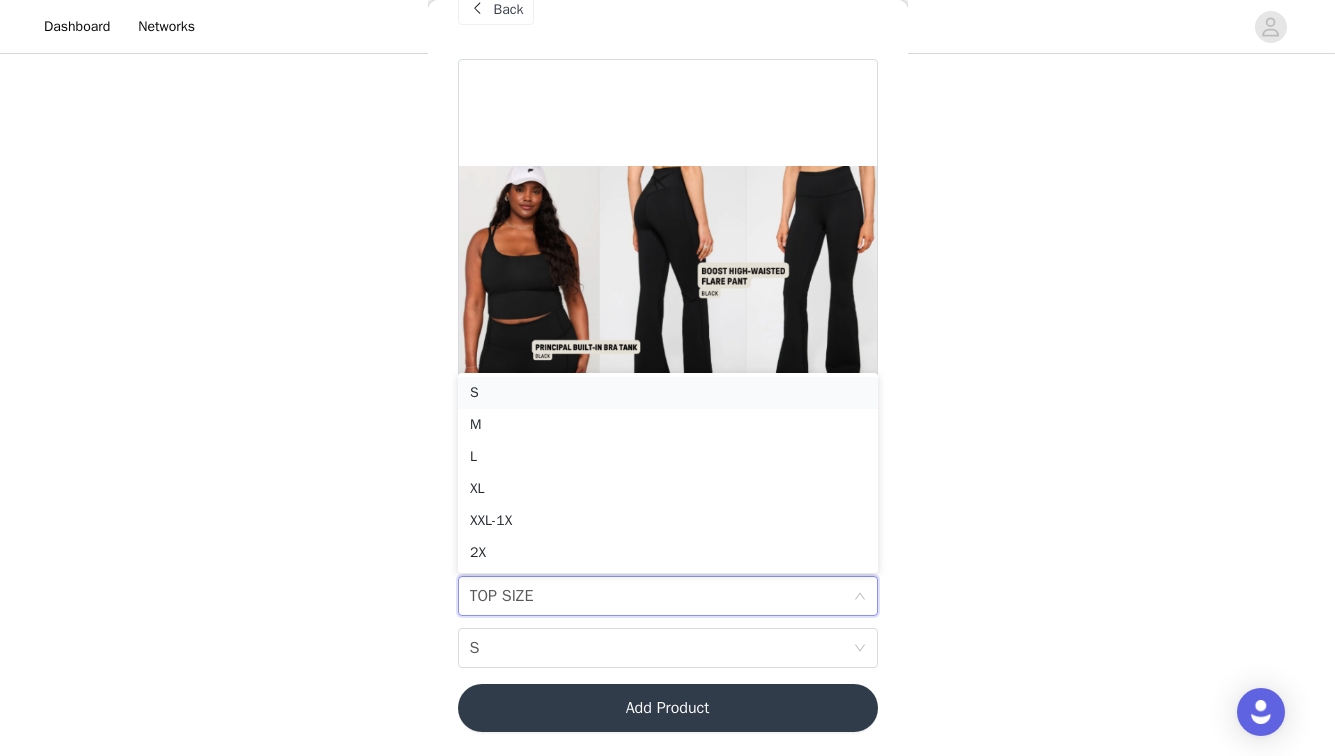 click on "S" at bounding box center (668, 393) 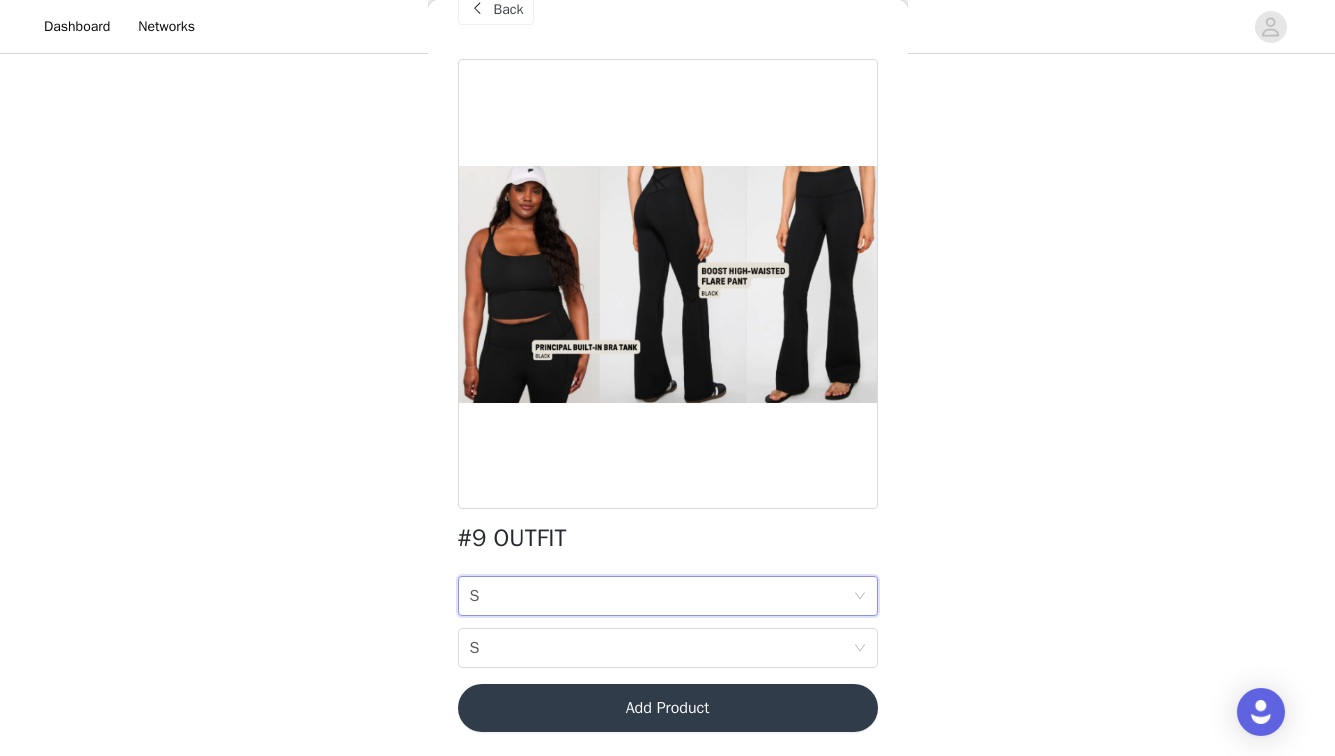 click on "Add Product" at bounding box center (668, 708) 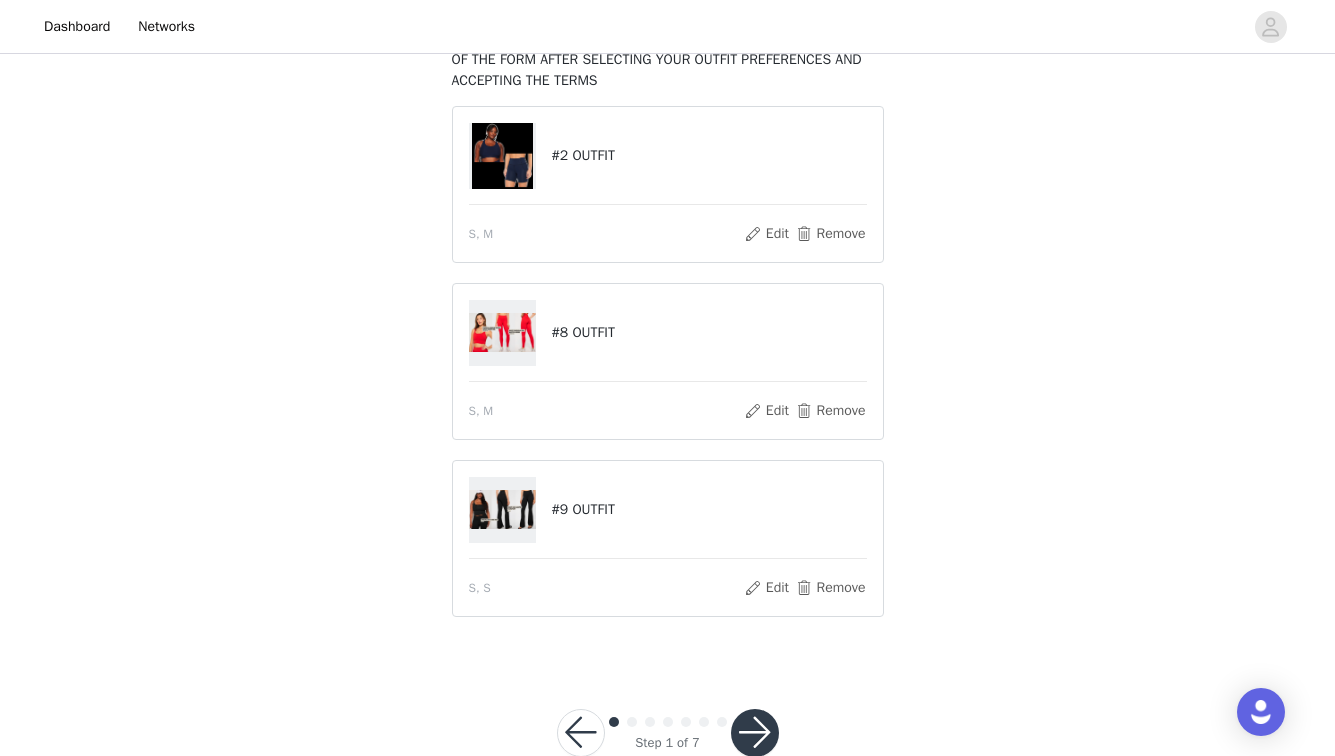 scroll, scrollTop: 206, scrollLeft: 0, axis: vertical 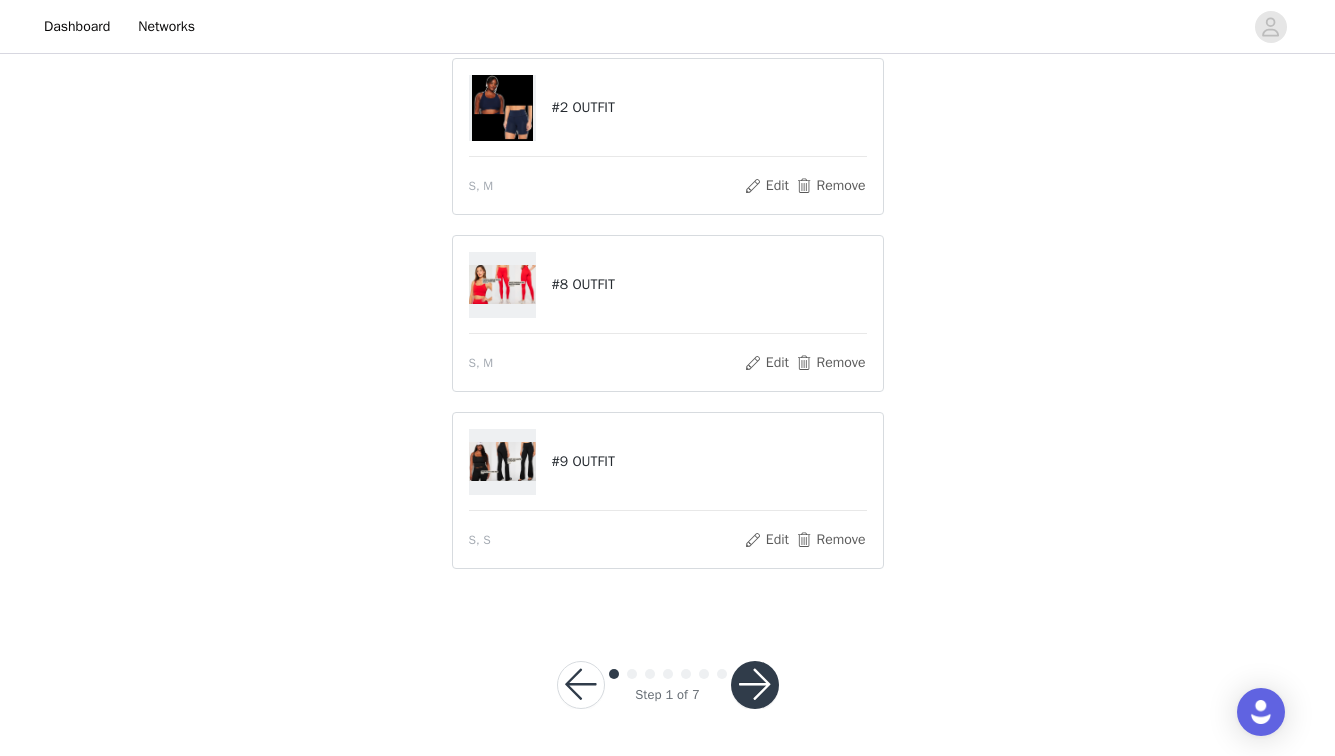 click at bounding box center (755, 685) 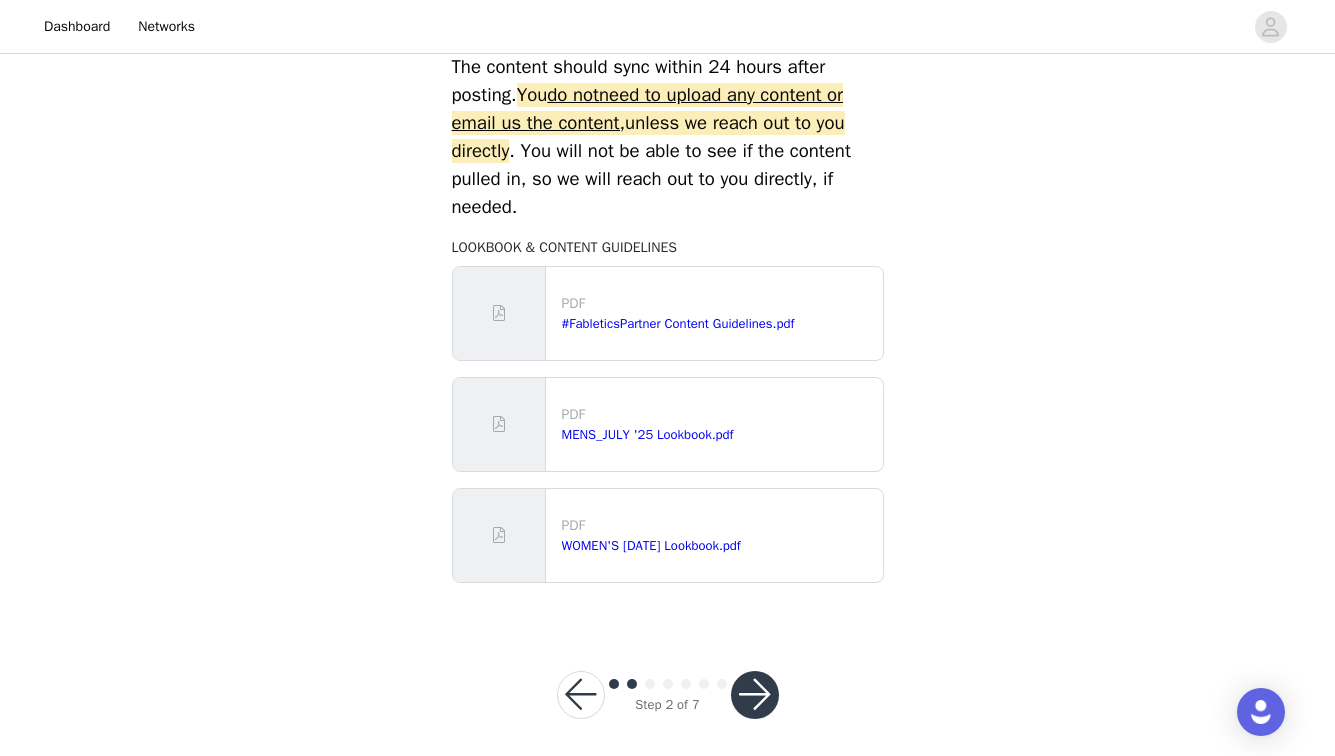 scroll, scrollTop: 945, scrollLeft: 0, axis: vertical 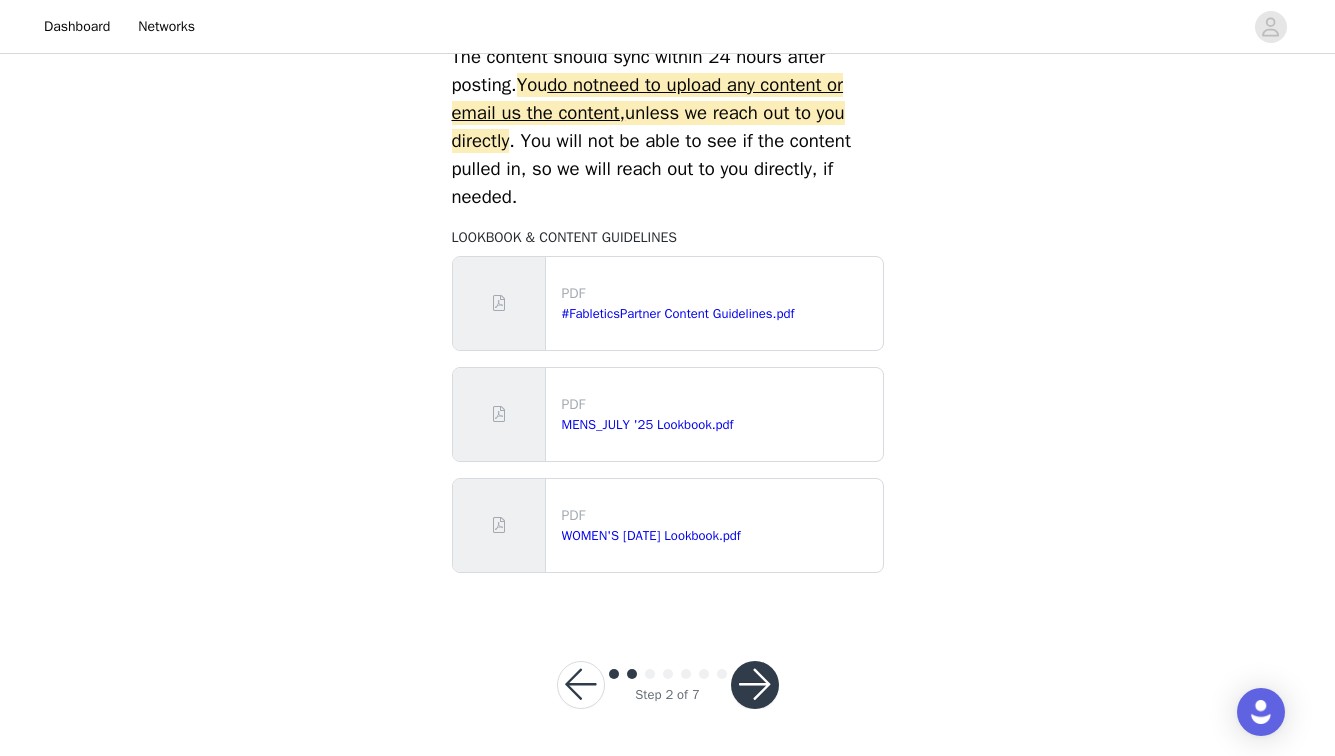 click at bounding box center (755, 685) 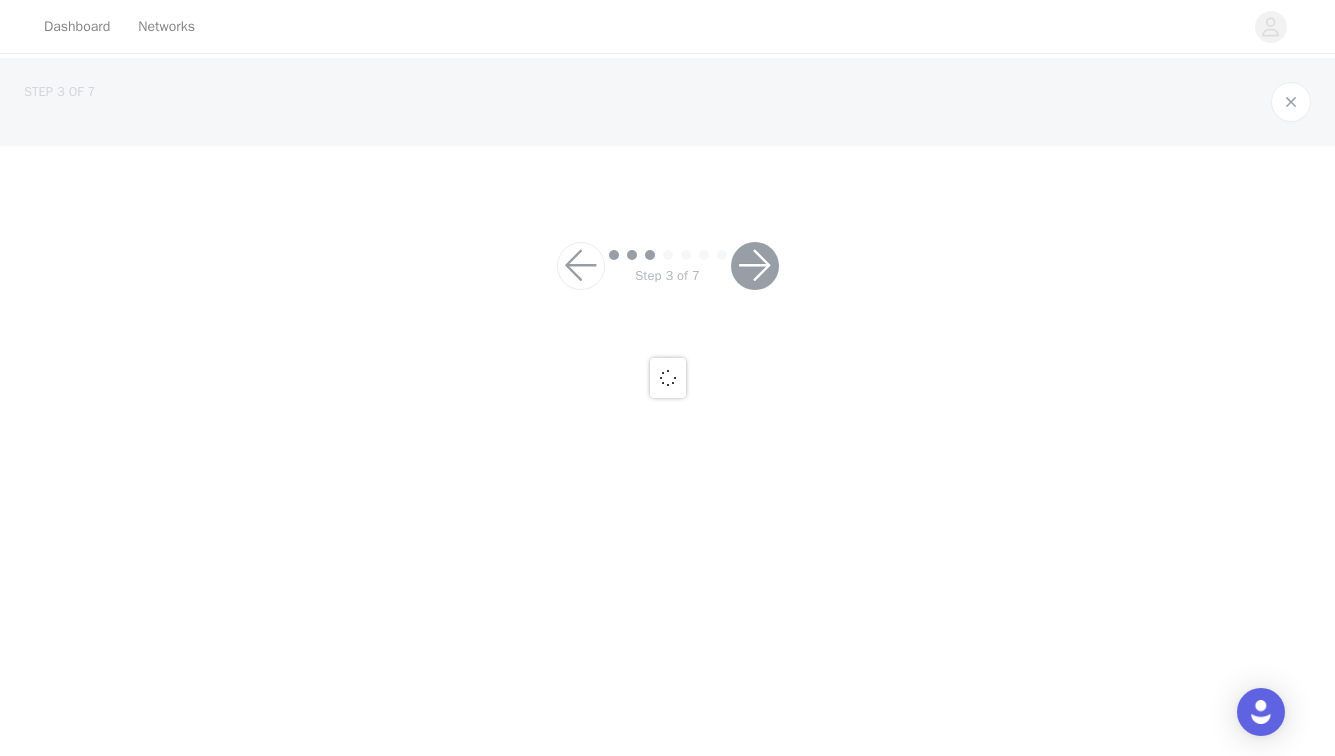 scroll, scrollTop: 0, scrollLeft: 0, axis: both 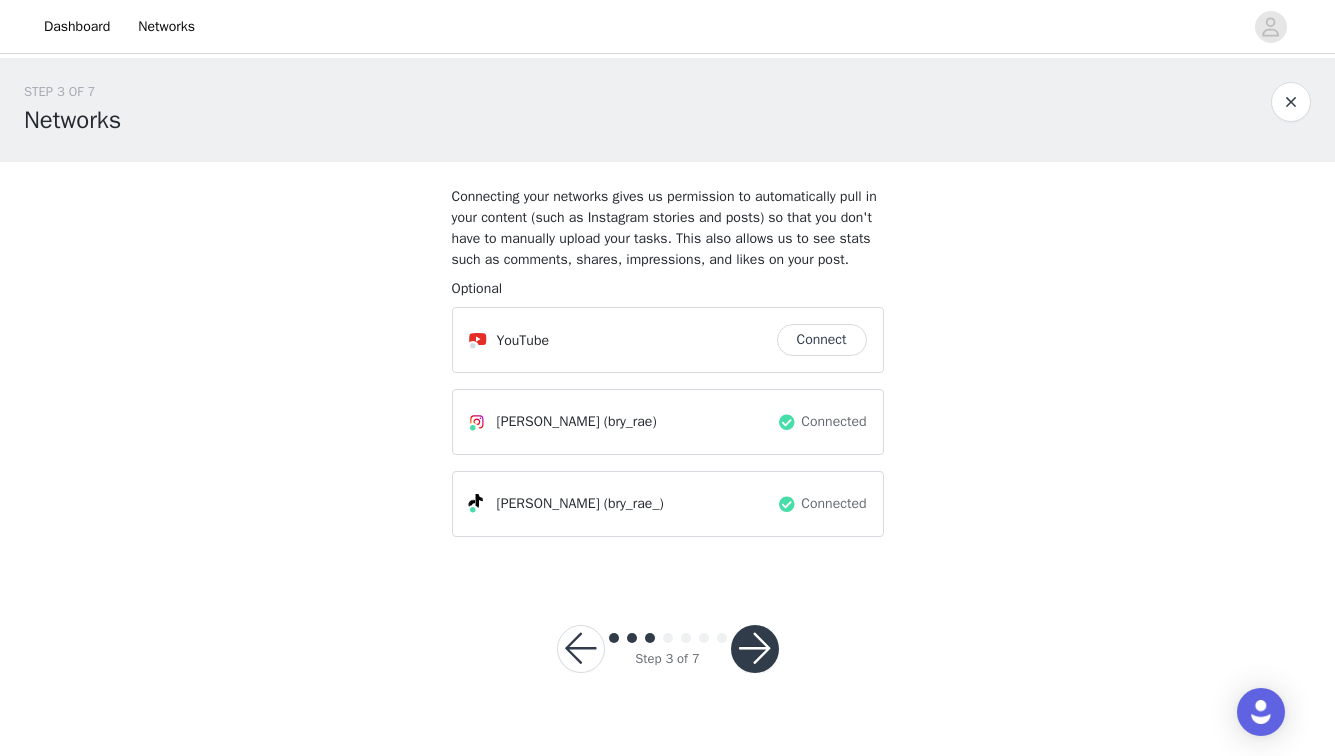 click at bounding box center (755, 649) 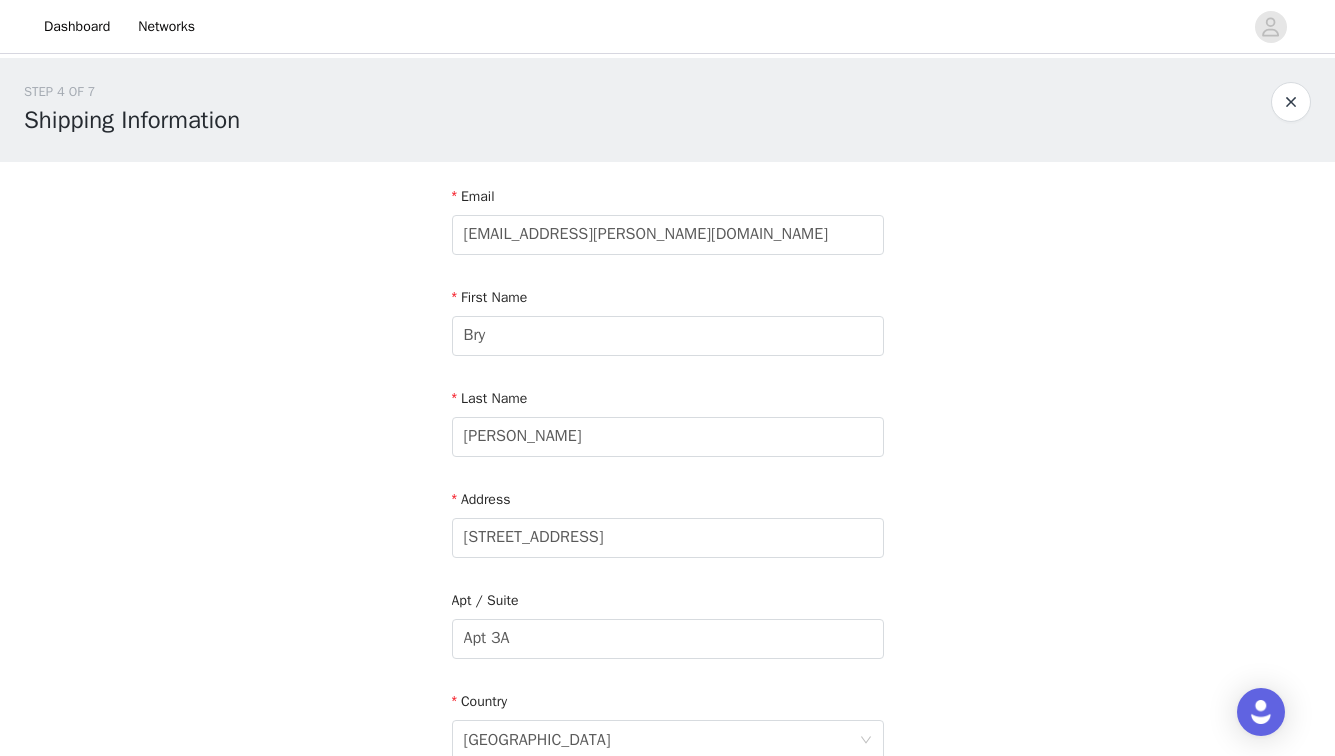 scroll, scrollTop: 607, scrollLeft: 0, axis: vertical 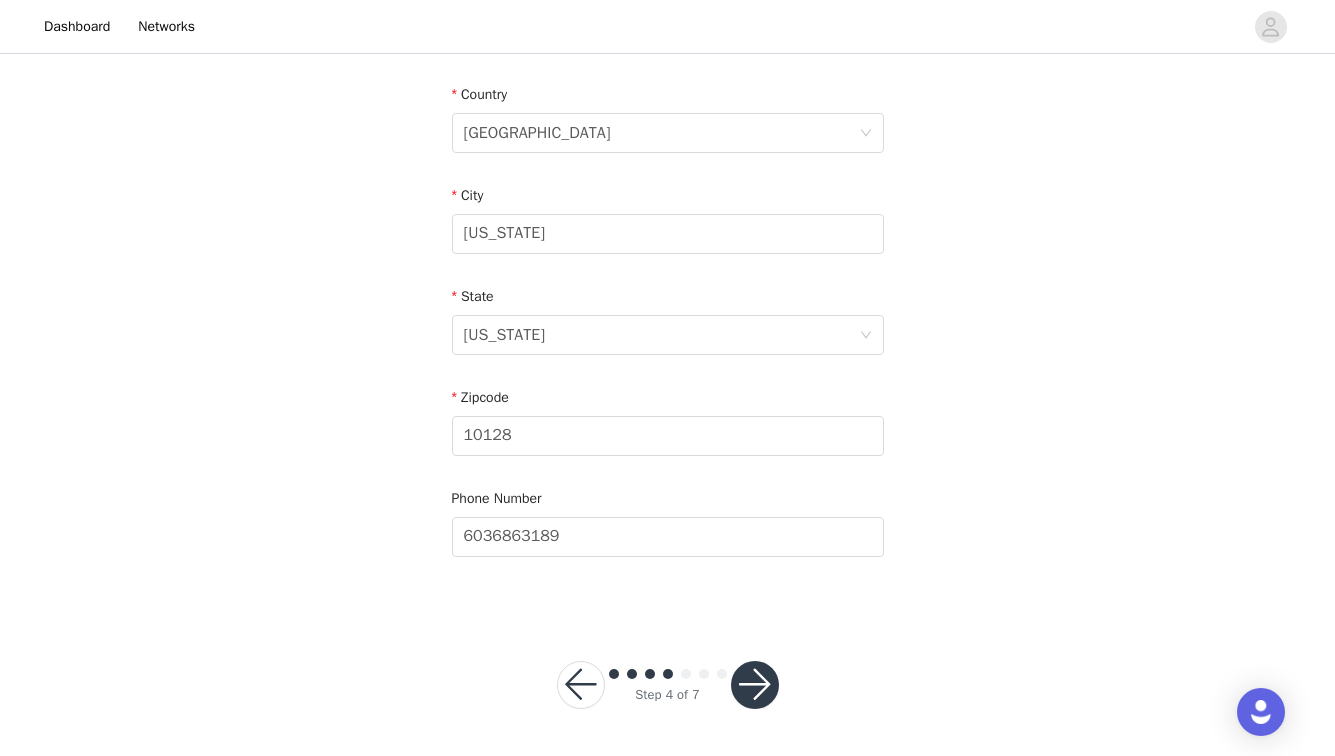 click at bounding box center (755, 685) 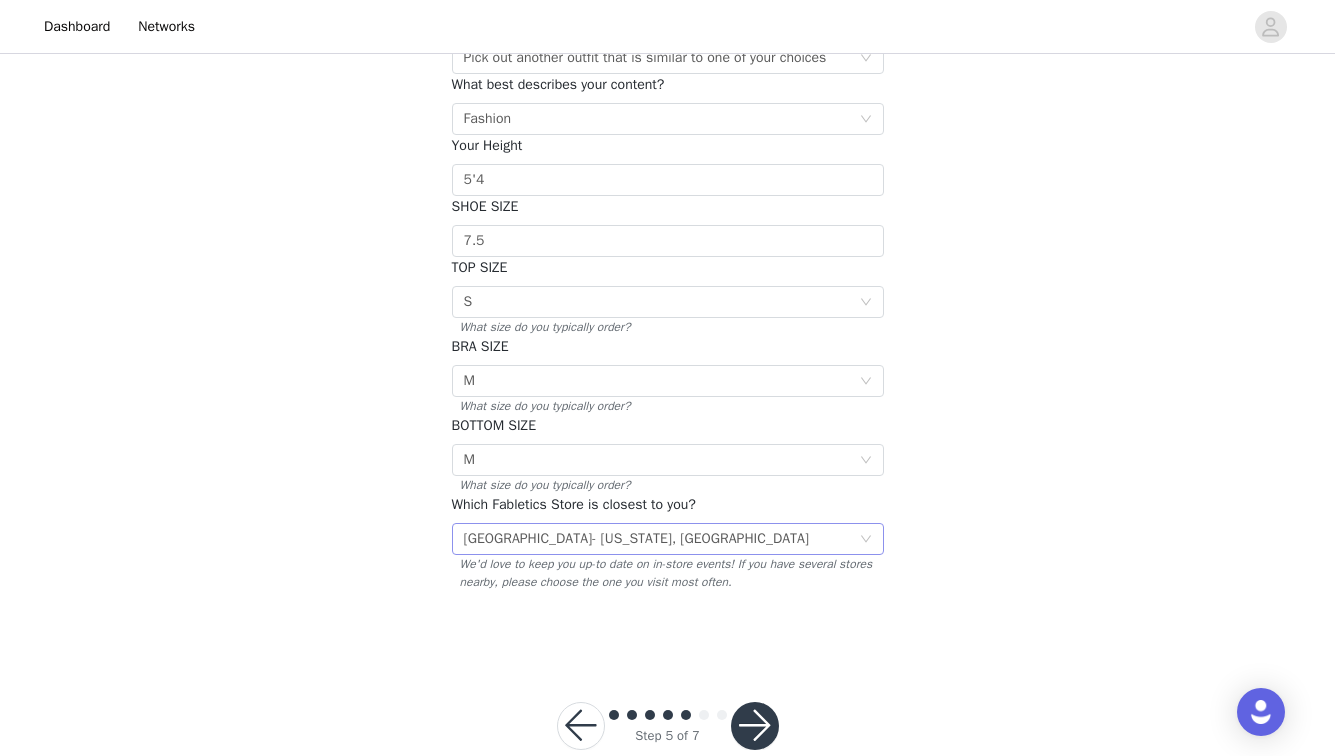 scroll, scrollTop: 320, scrollLeft: 0, axis: vertical 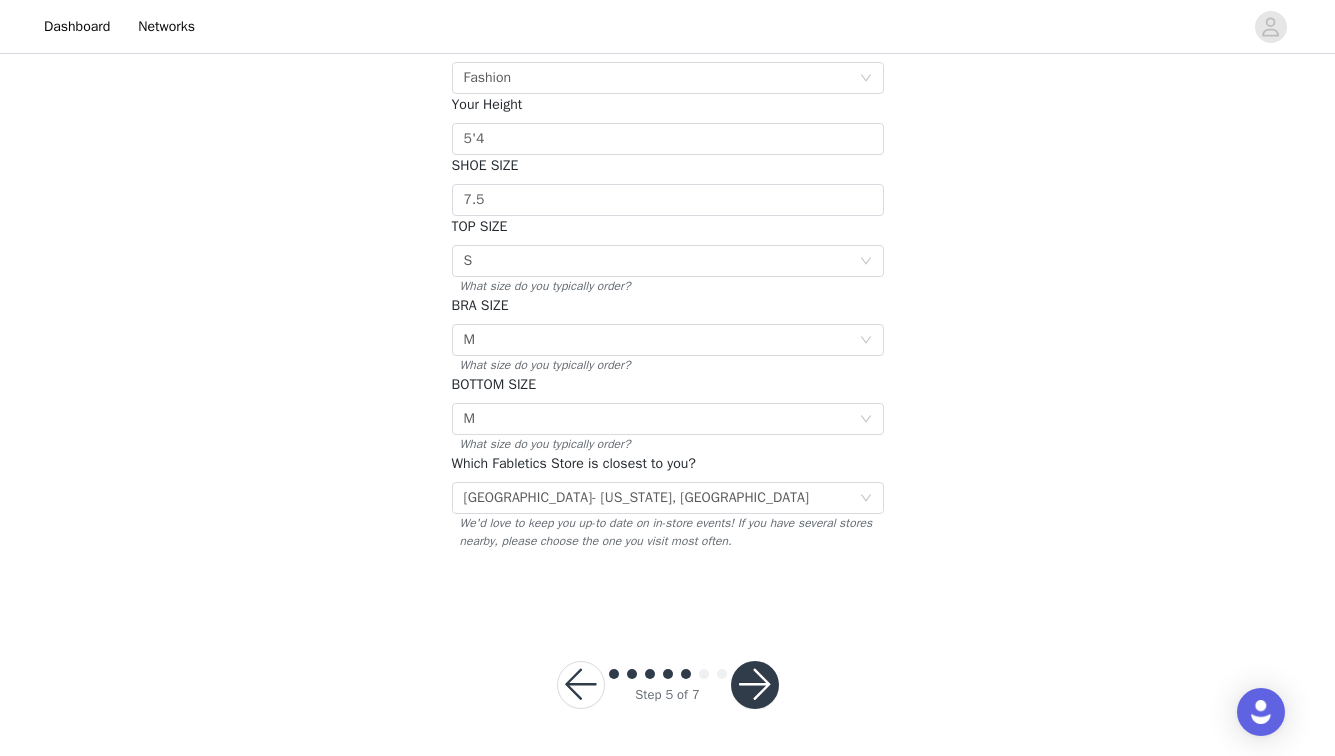 click at bounding box center (755, 685) 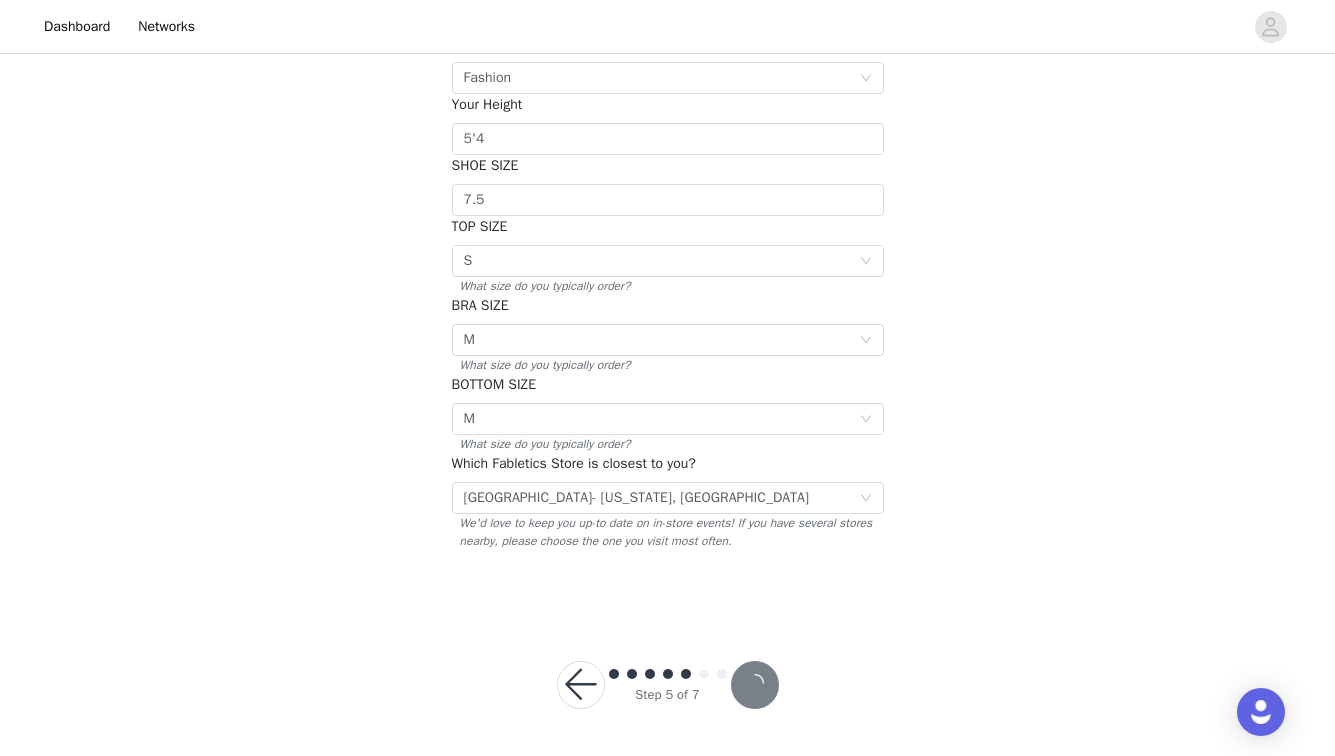 scroll, scrollTop: 0, scrollLeft: 0, axis: both 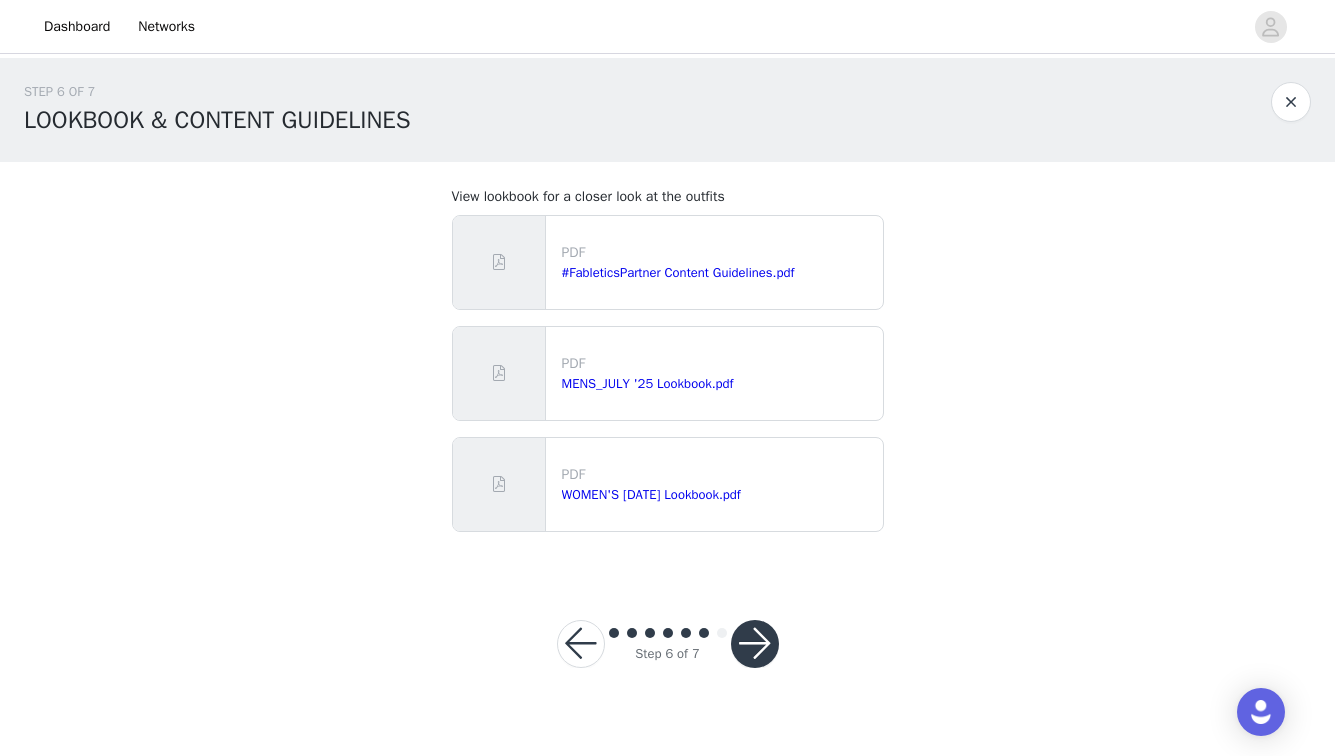 click on "Step 6 of 7" at bounding box center [668, 644] 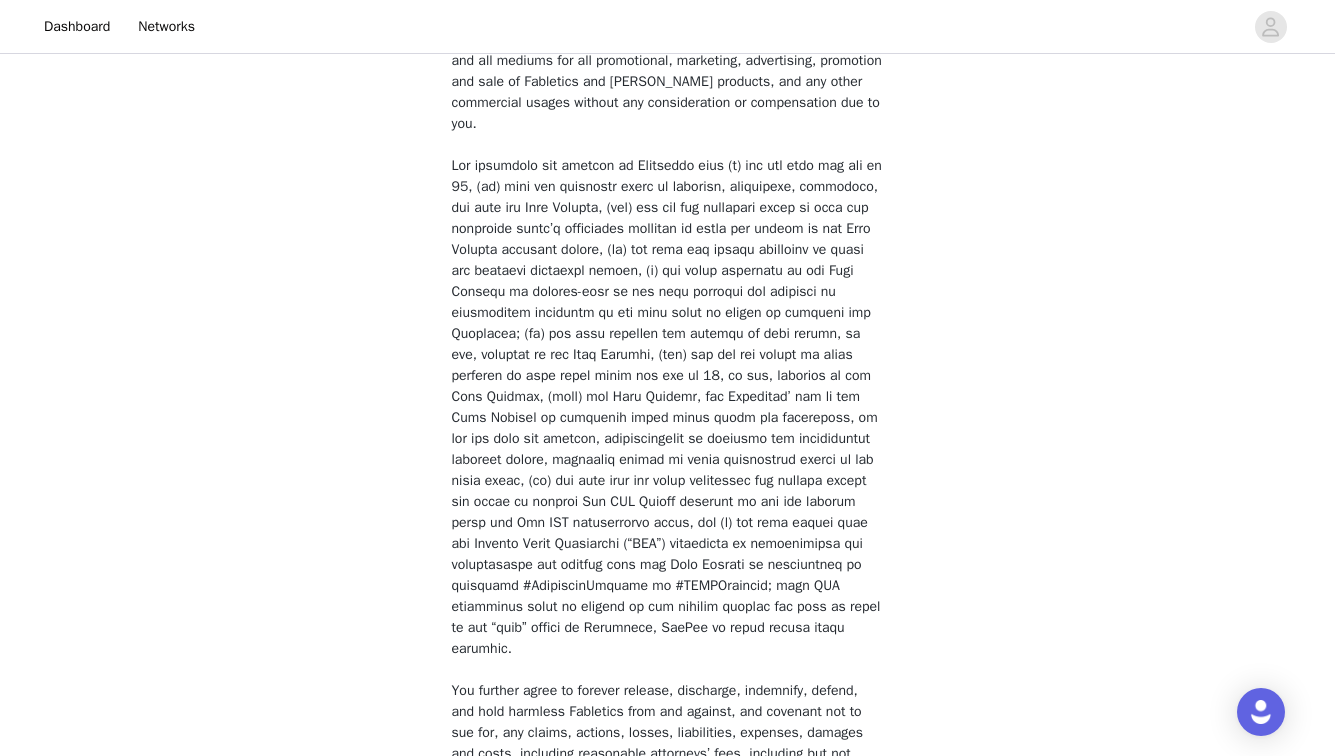 scroll, scrollTop: 1512, scrollLeft: 0, axis: vertical 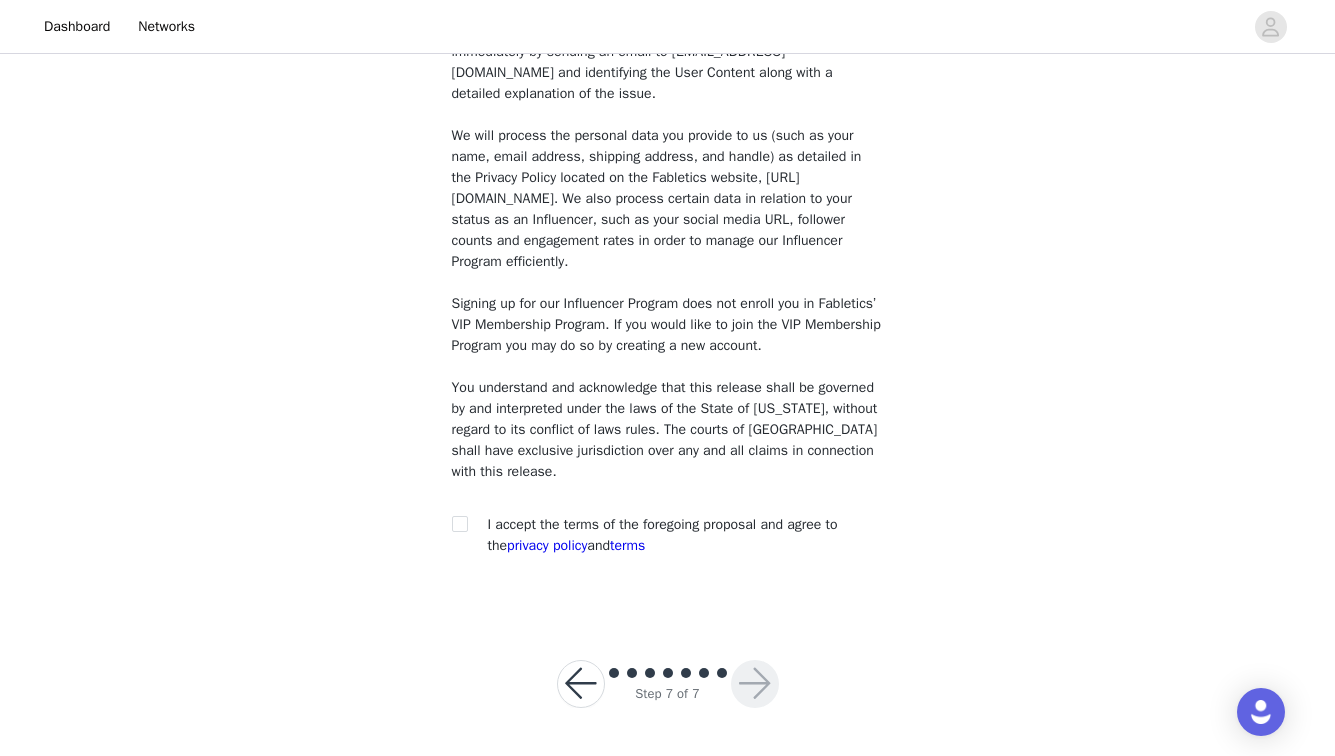 click on "I accept the terms of the foregoing proposal and agree to the
privacy policy
and
terms" at bounding box center [663, 535] 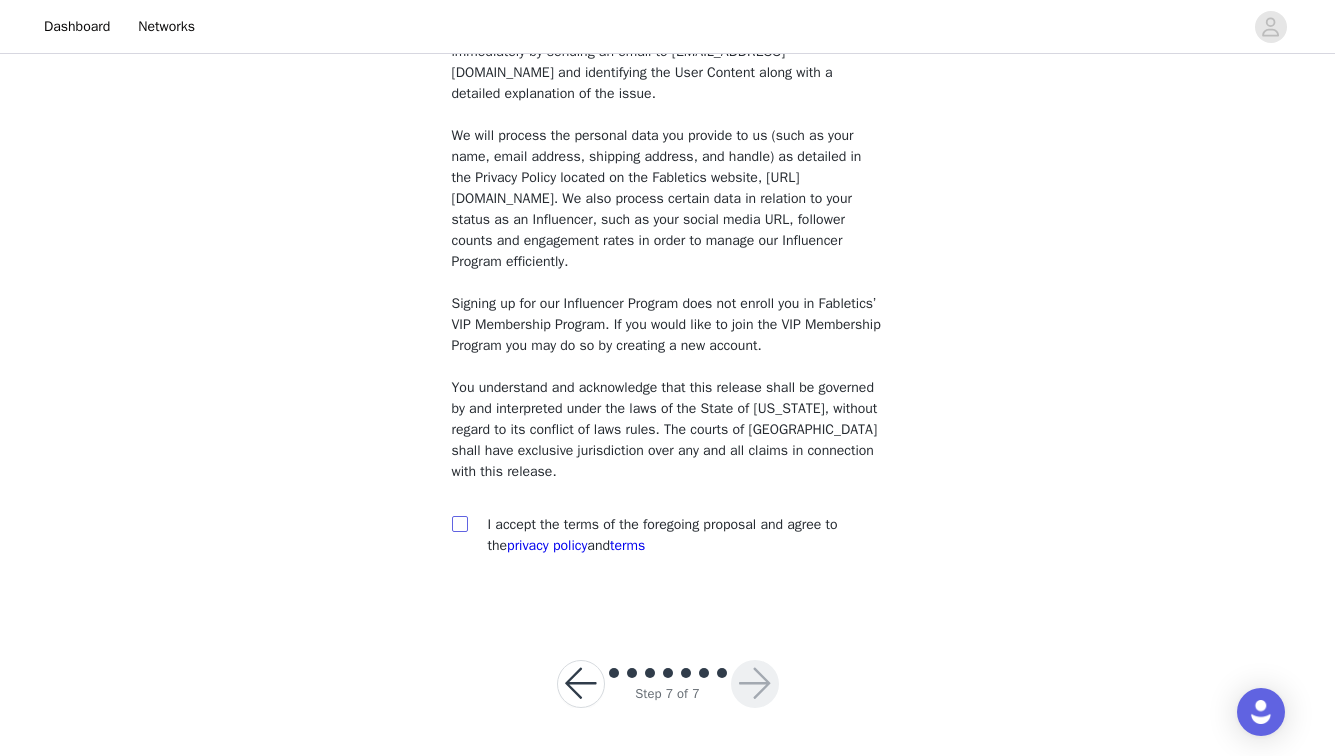 click at bounding box center (460, 524) 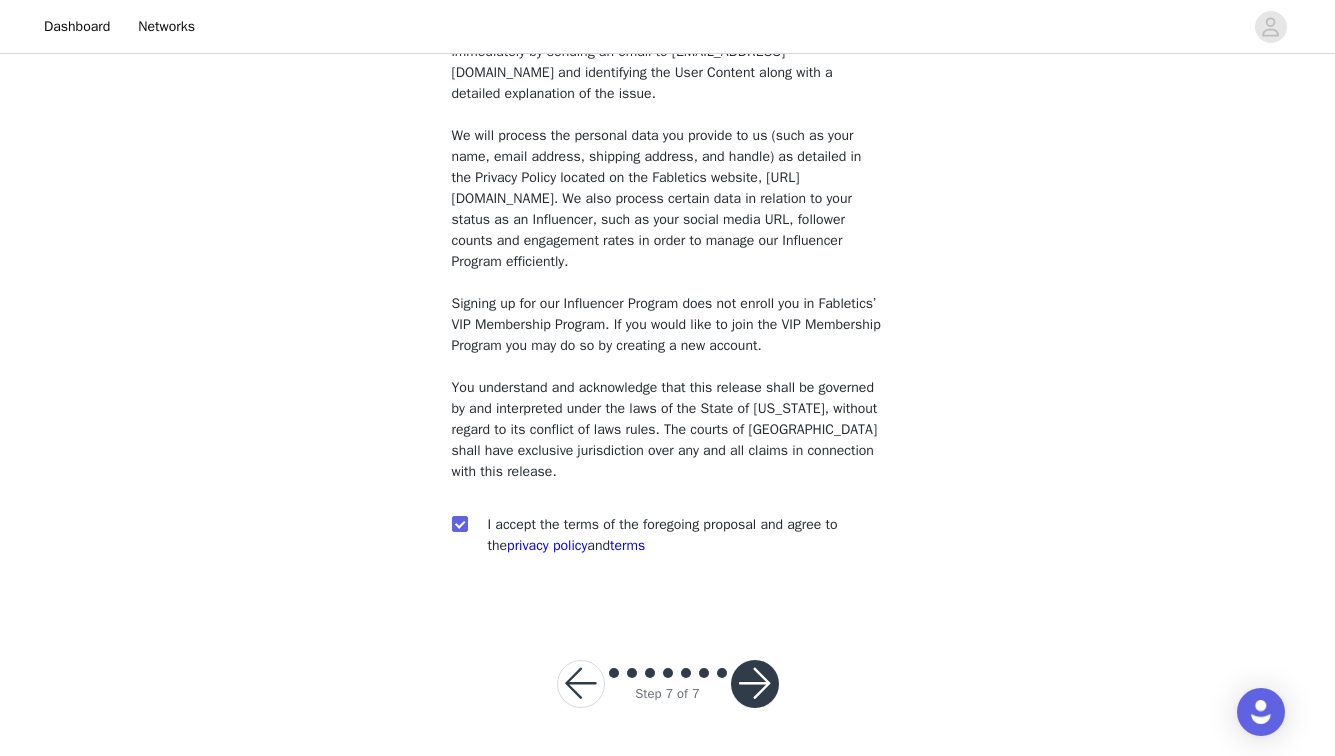 click at bounding box center (755, 684) 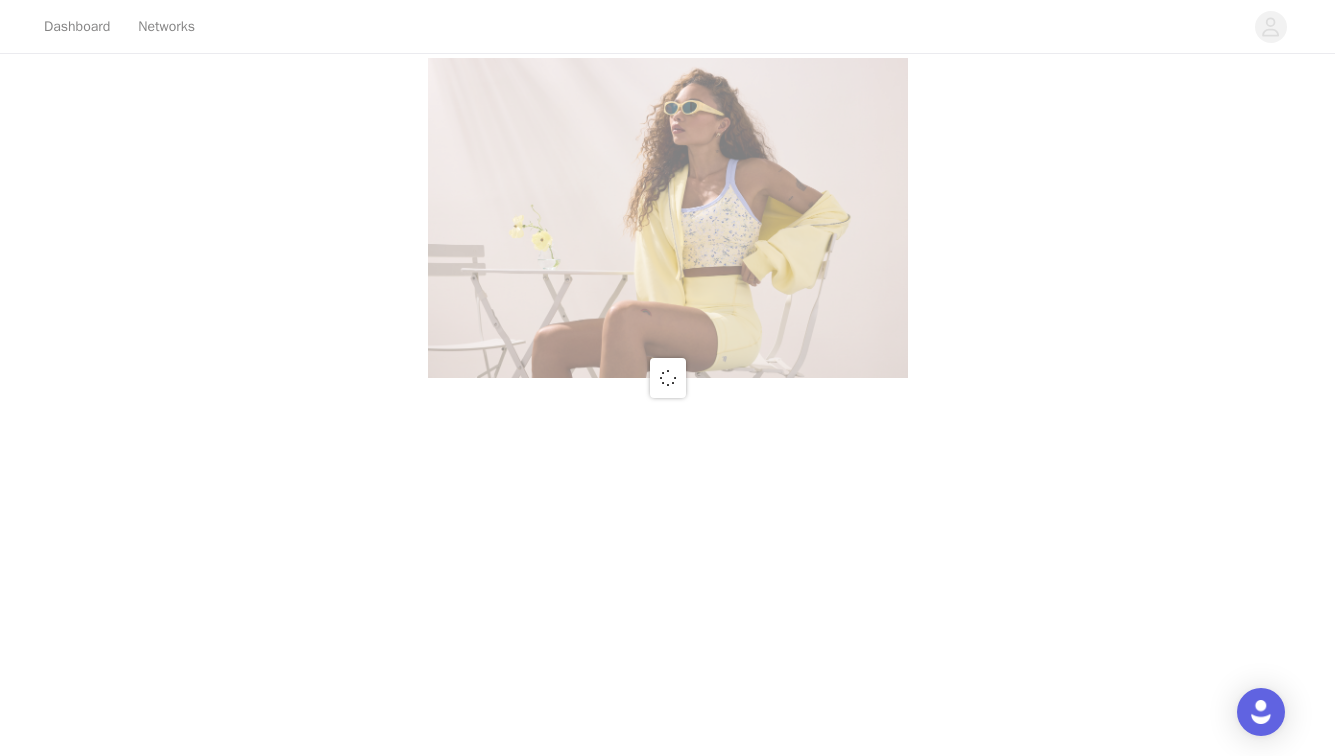 scroll, scrollTop: 0, scrollLeft: 0, axis: both 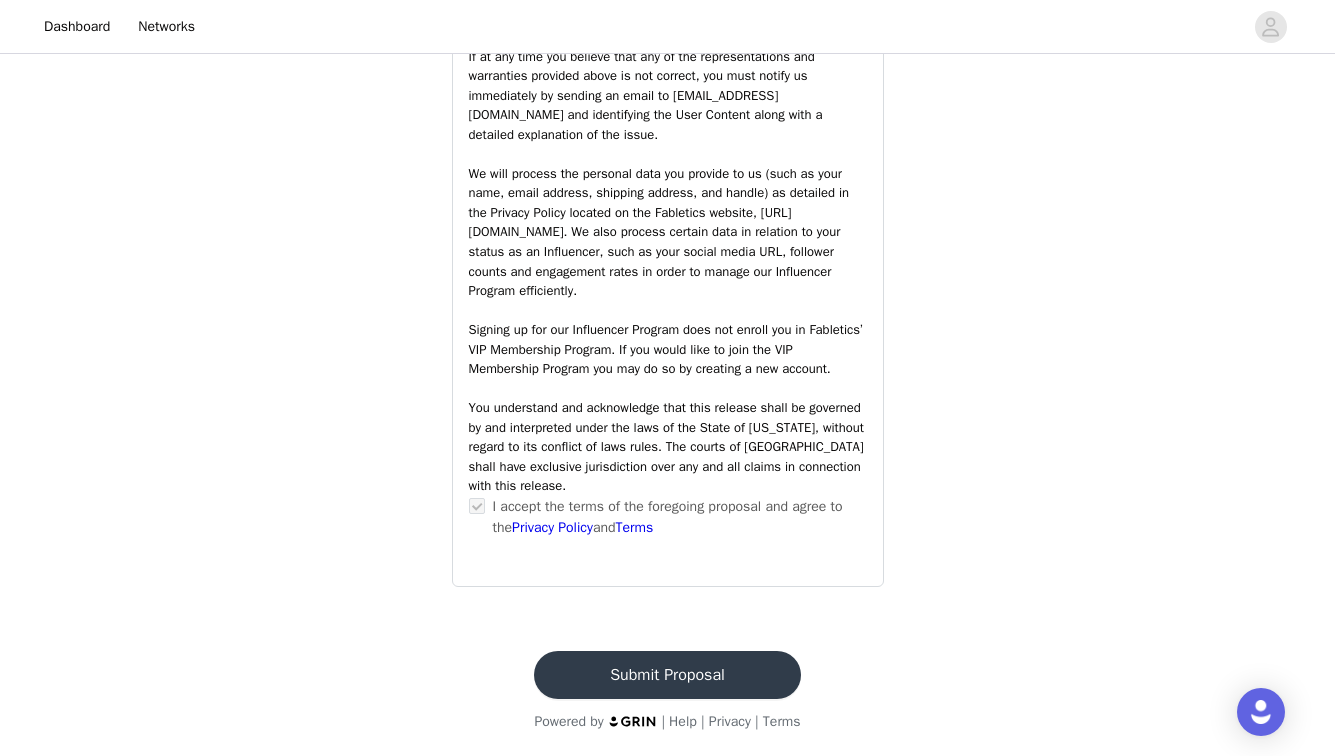 click on "Submit Proposal" at bounding box center (667, 675) 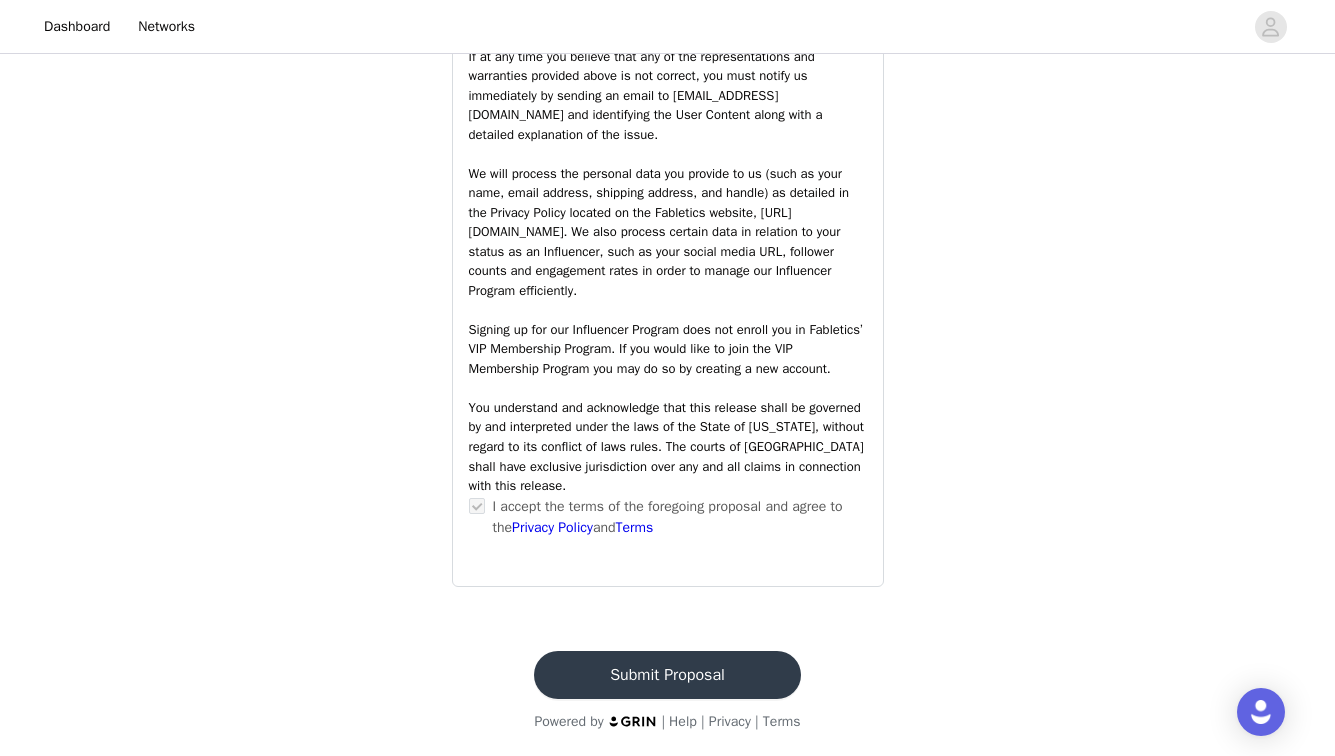 scroll, scrollTop: 0, scrollLeft: 0, axis: both 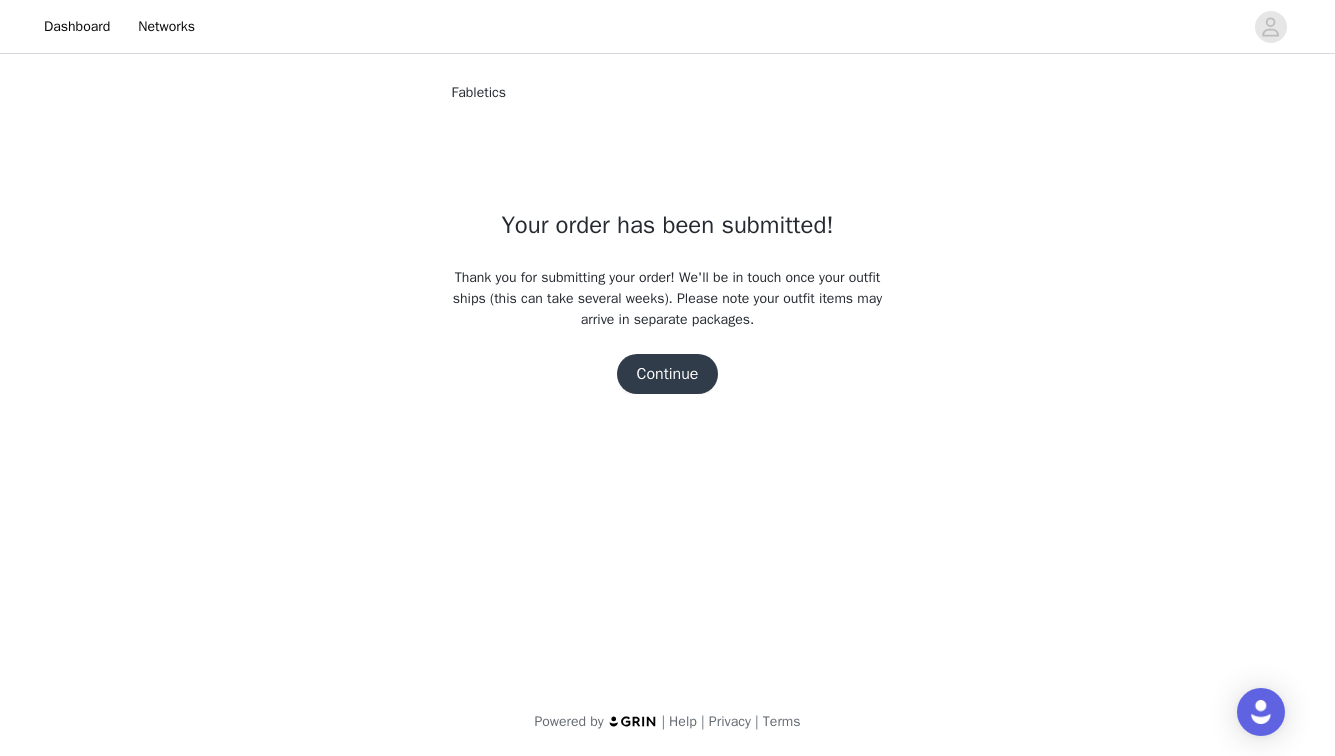 click on "Continue" at bounding box center [668, 374] 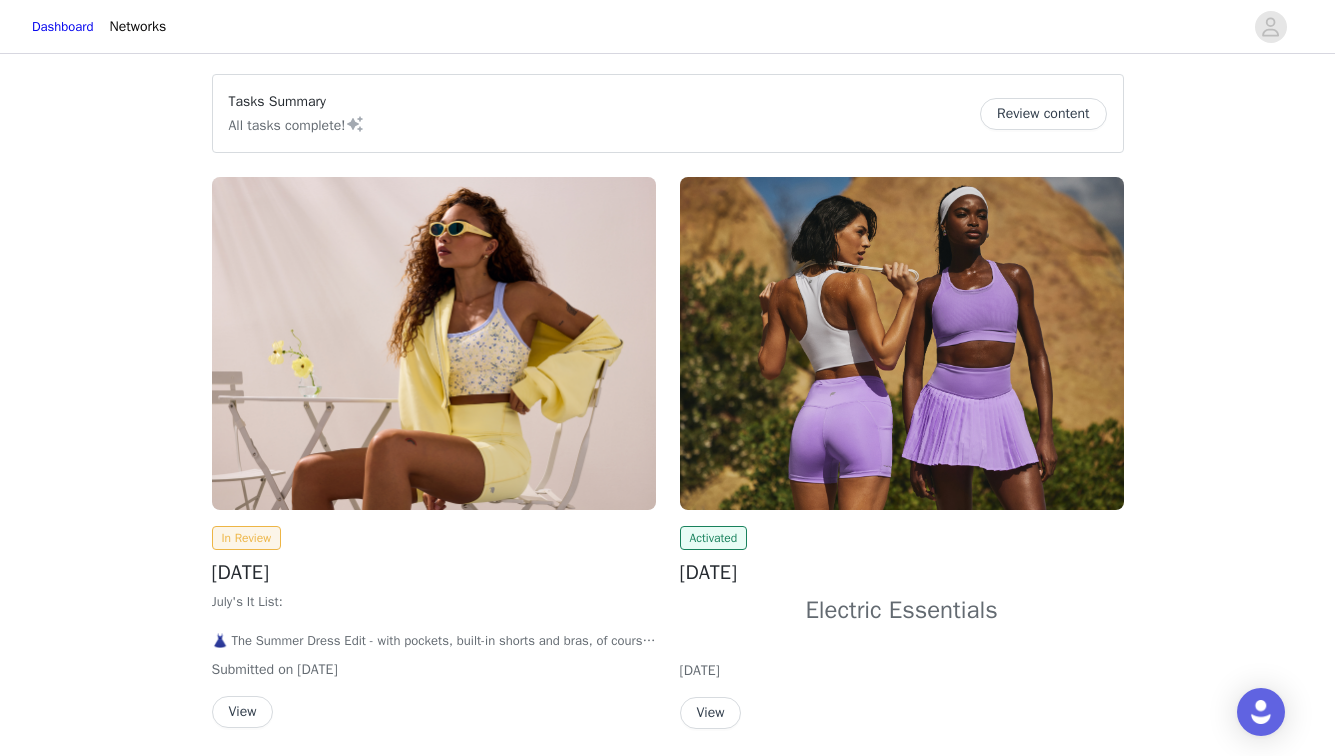 scroll, scrollTop: 74, scrollLeft: 0, axis: vertical 